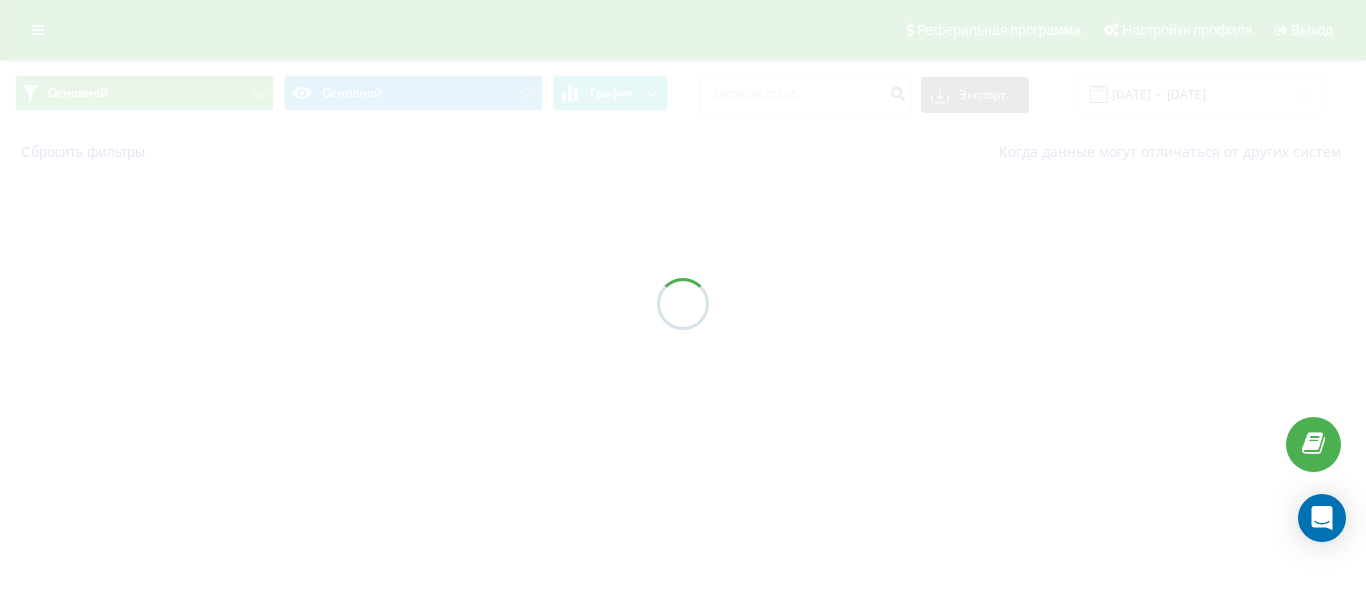 scroll, scrollTop: 0, scrollLeft: 0, axis: both 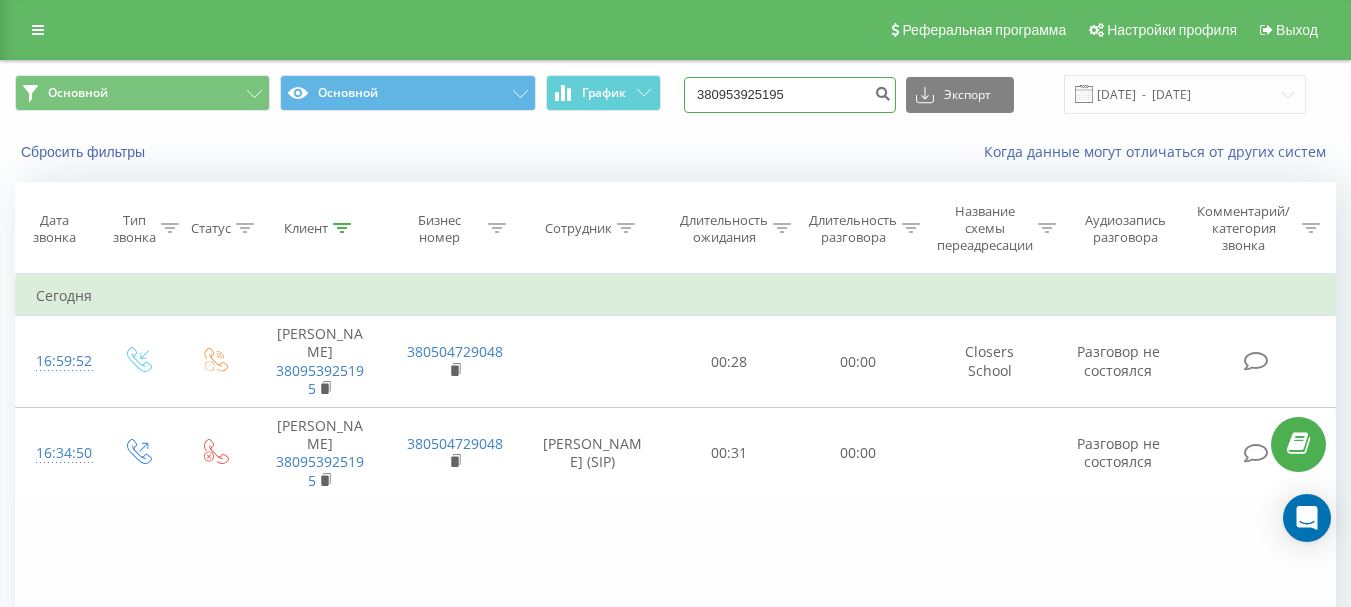drag, startPoint x: 816, startPoint y: 88, endPoint x: 663, endPoint y: 94, distance: 153.1176 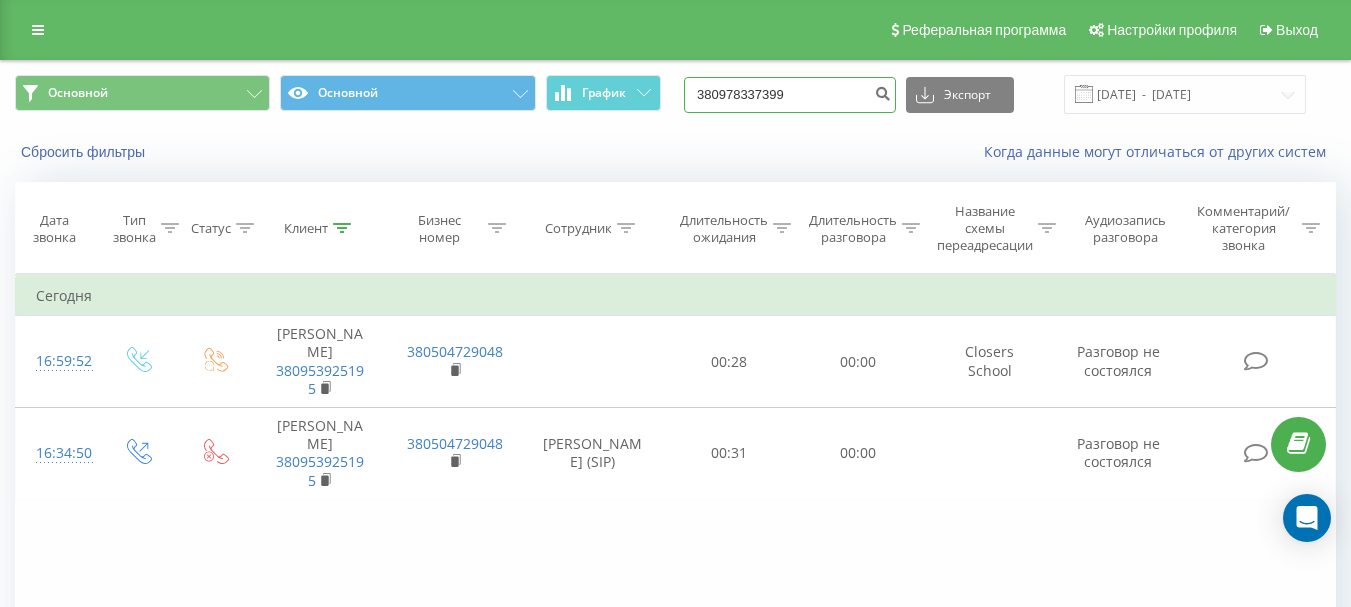 type on "380978337399" 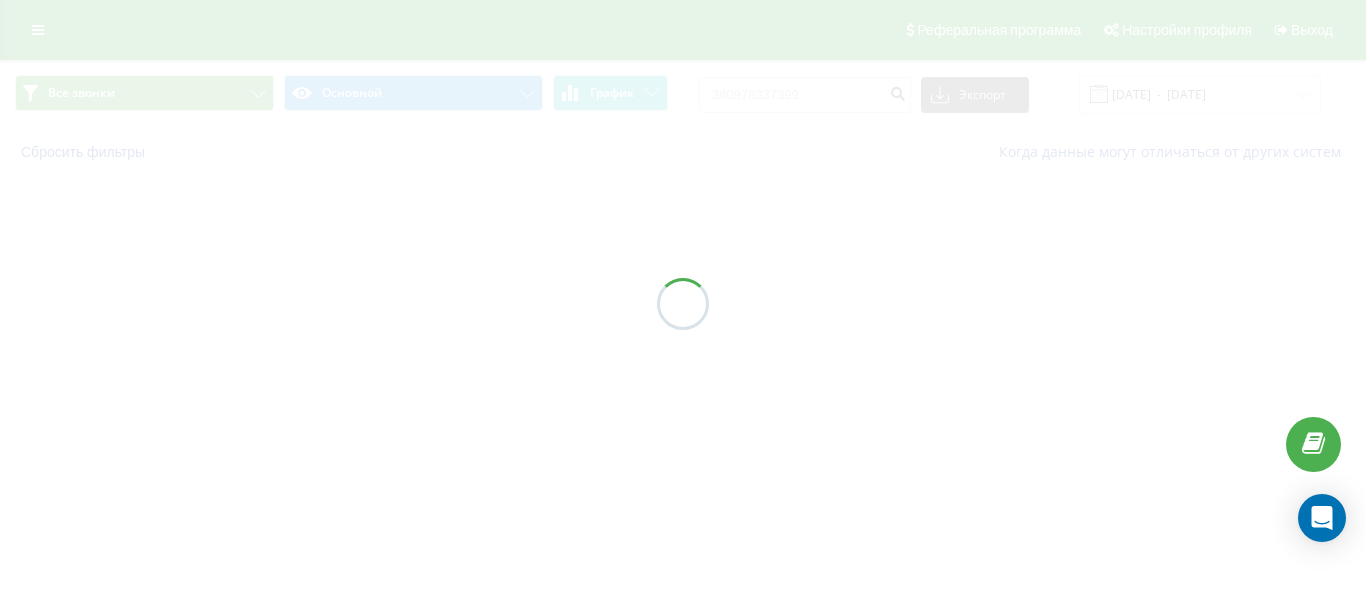 scroll, scrollTop: 0, scrollLeft: 0, axis: both 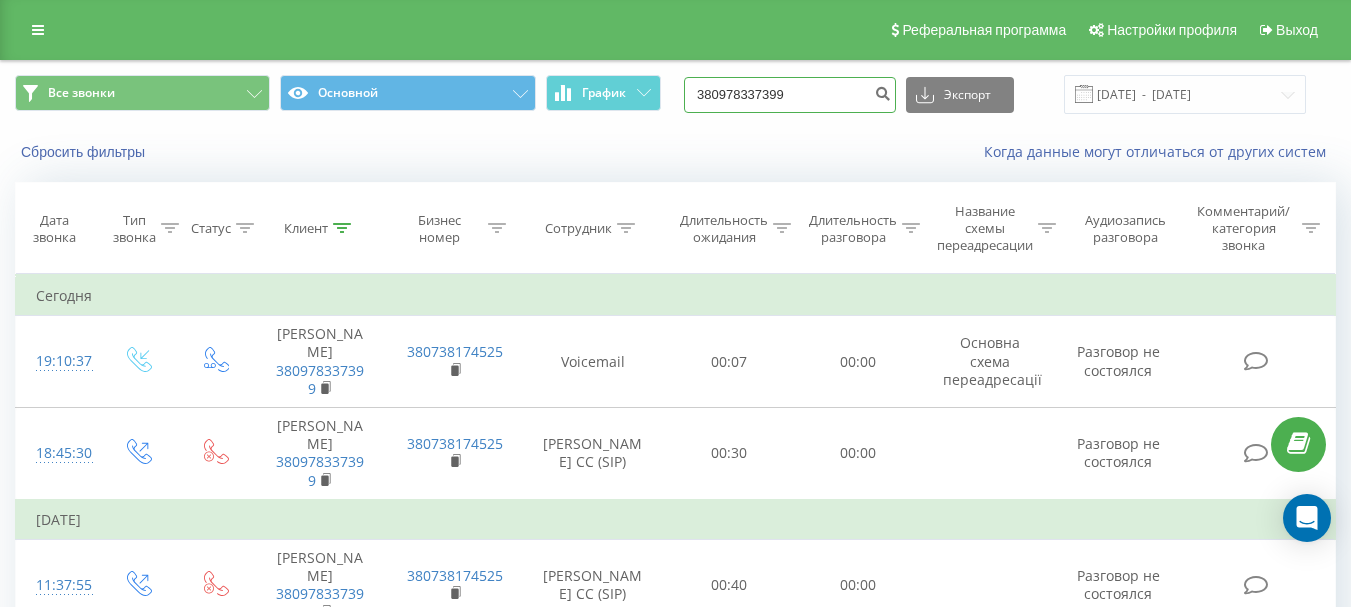 drag, startPoint x: 823, startPoint y: 93, endPoint x: 537, endPoint y: 109, distance: 286.4472 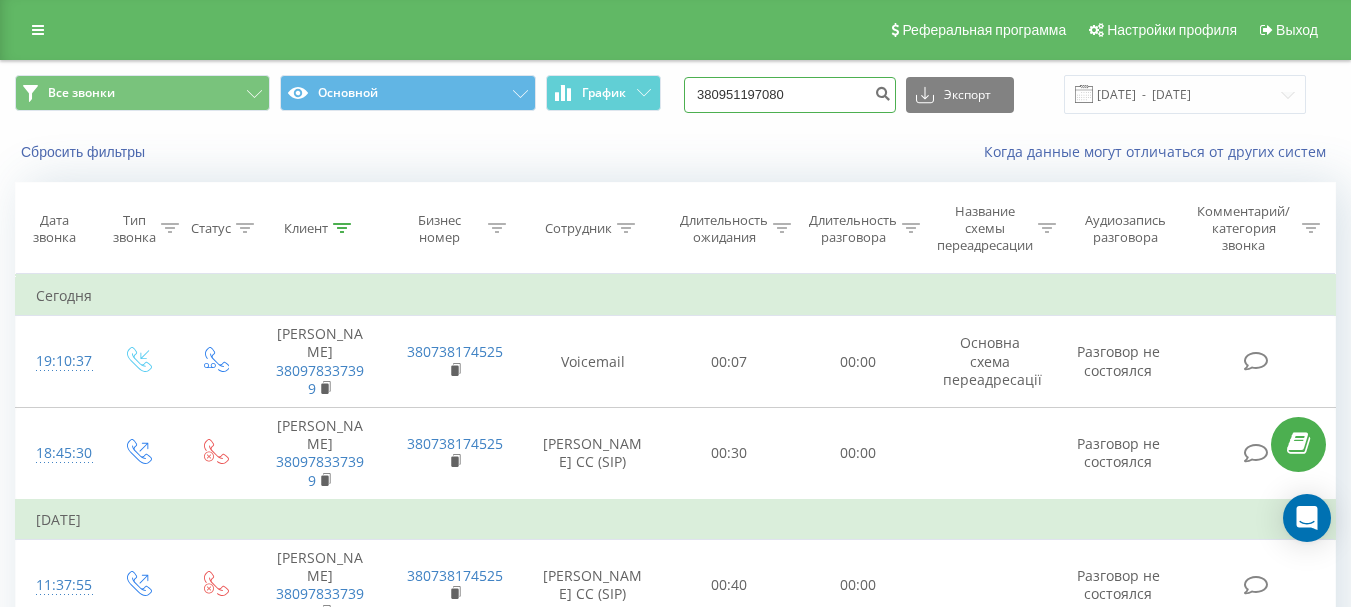 type on "380951197080" 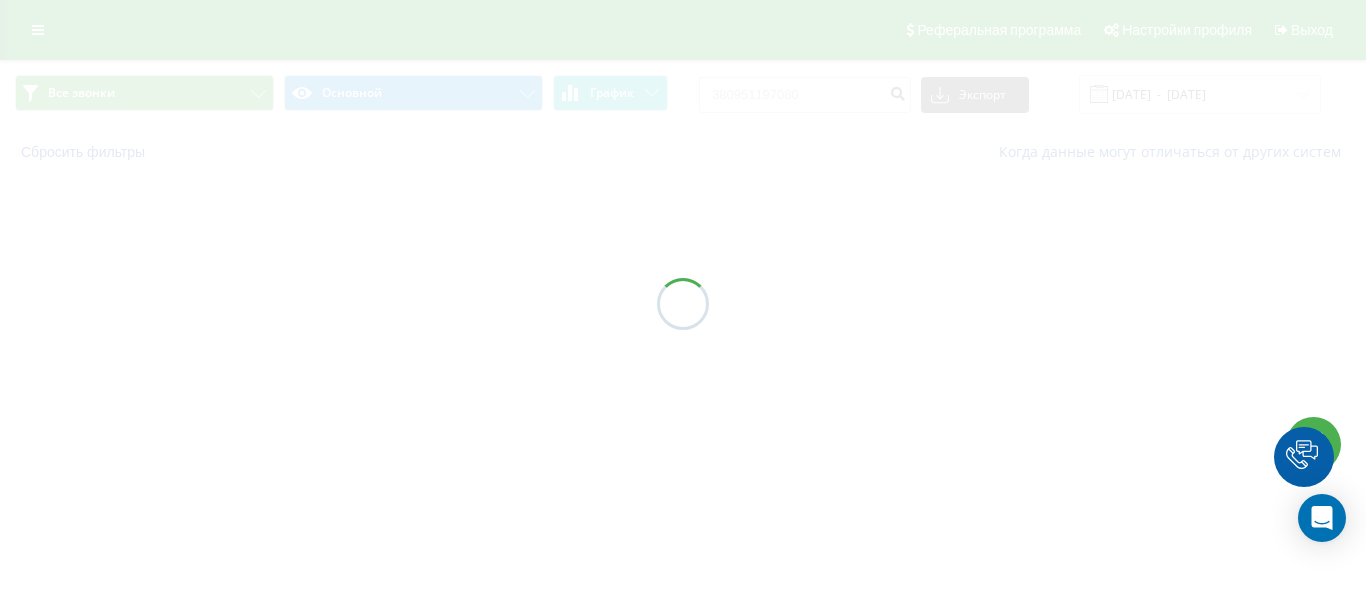 scroll, scrollTop: 0, scrollLeft: 0, axis: both 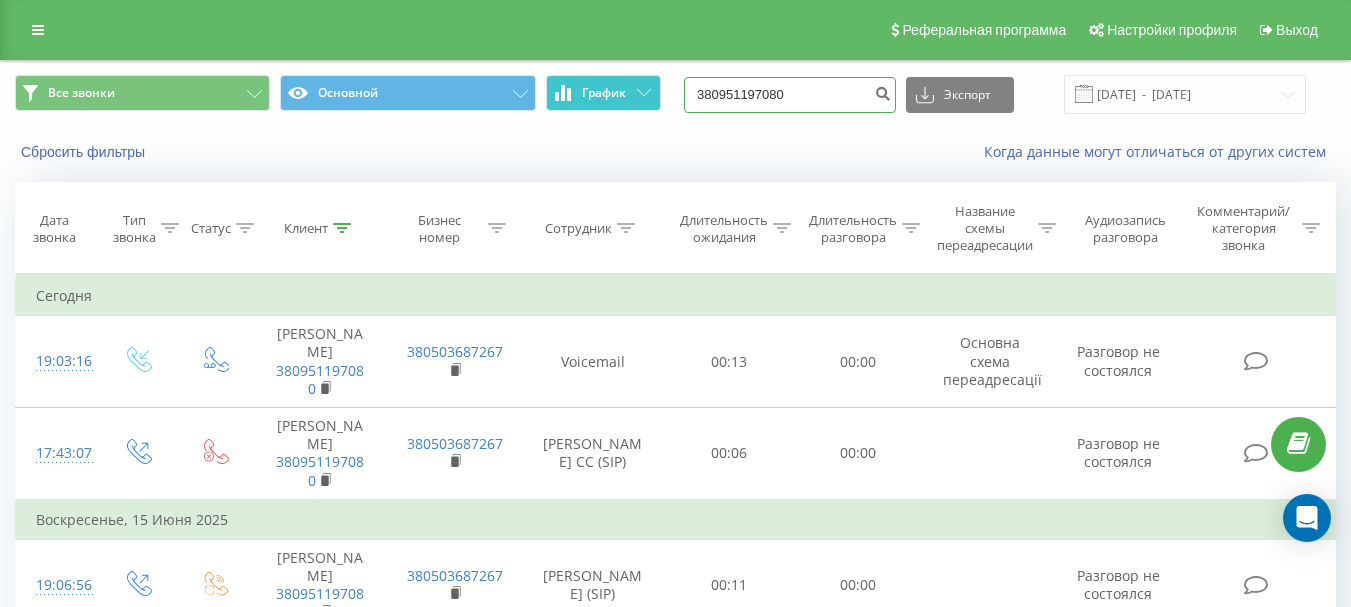 drag, startPoint x: 813, startPoint y: 89, endPoint x: 638, endPoint y: 86, distance: 175.02571 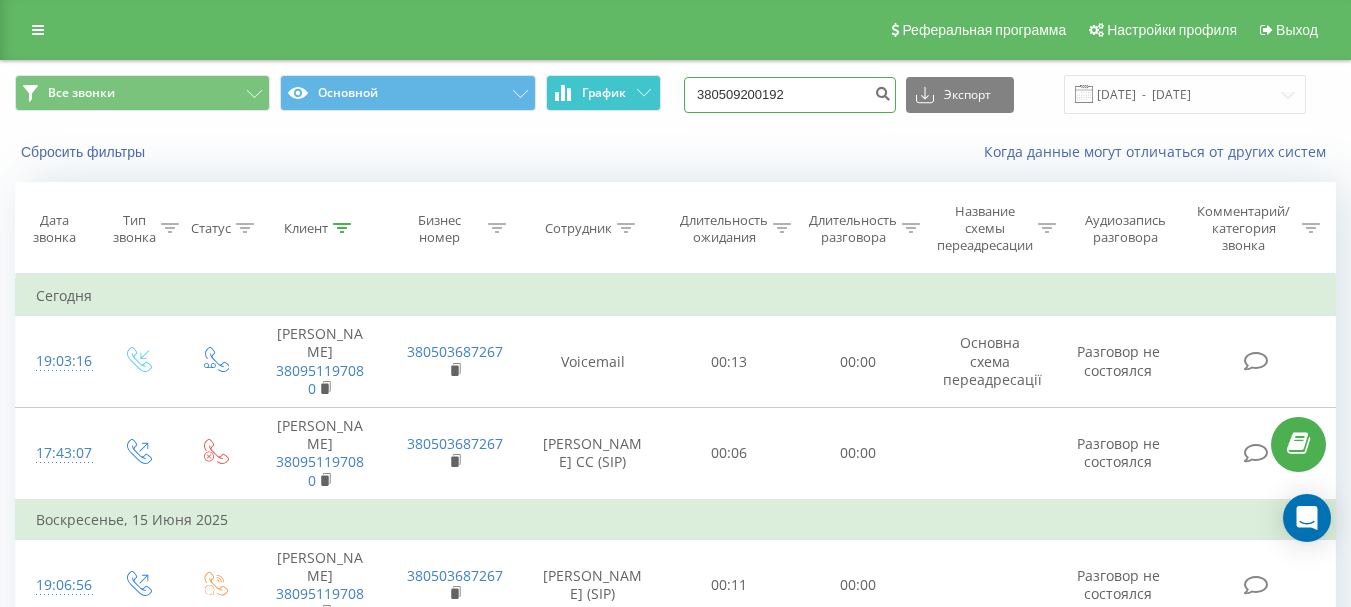 type on "380509200192" 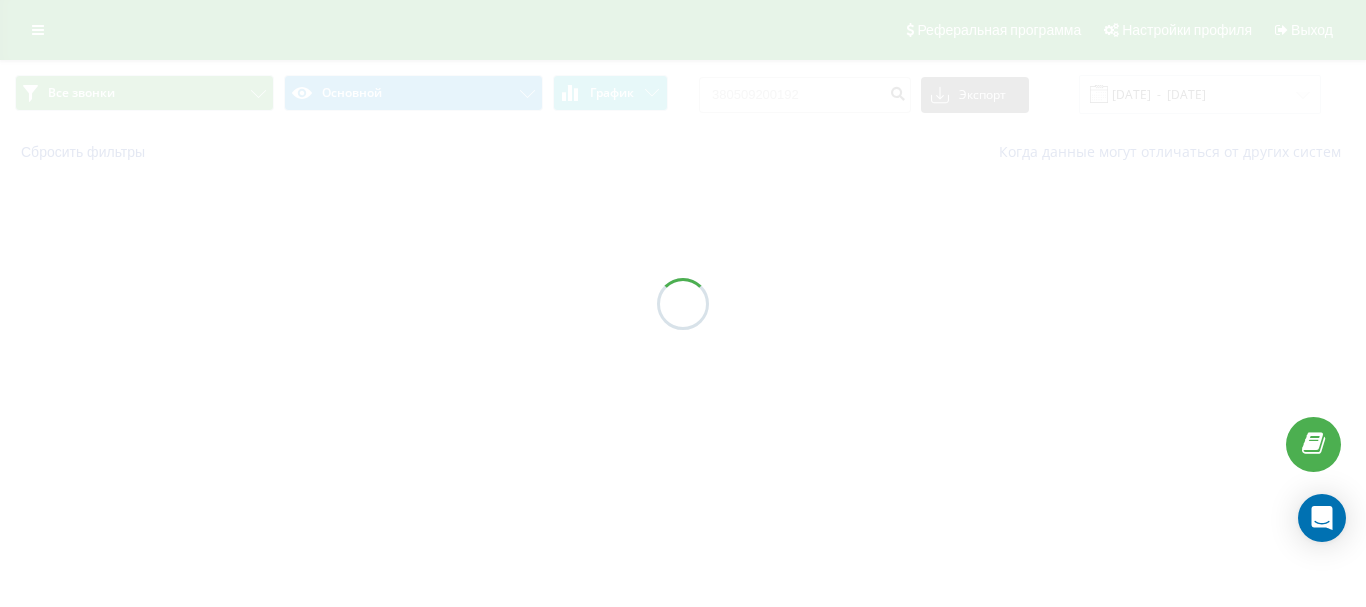 scroll, scrollTop: 0, scrollLeft: 0, axis: both 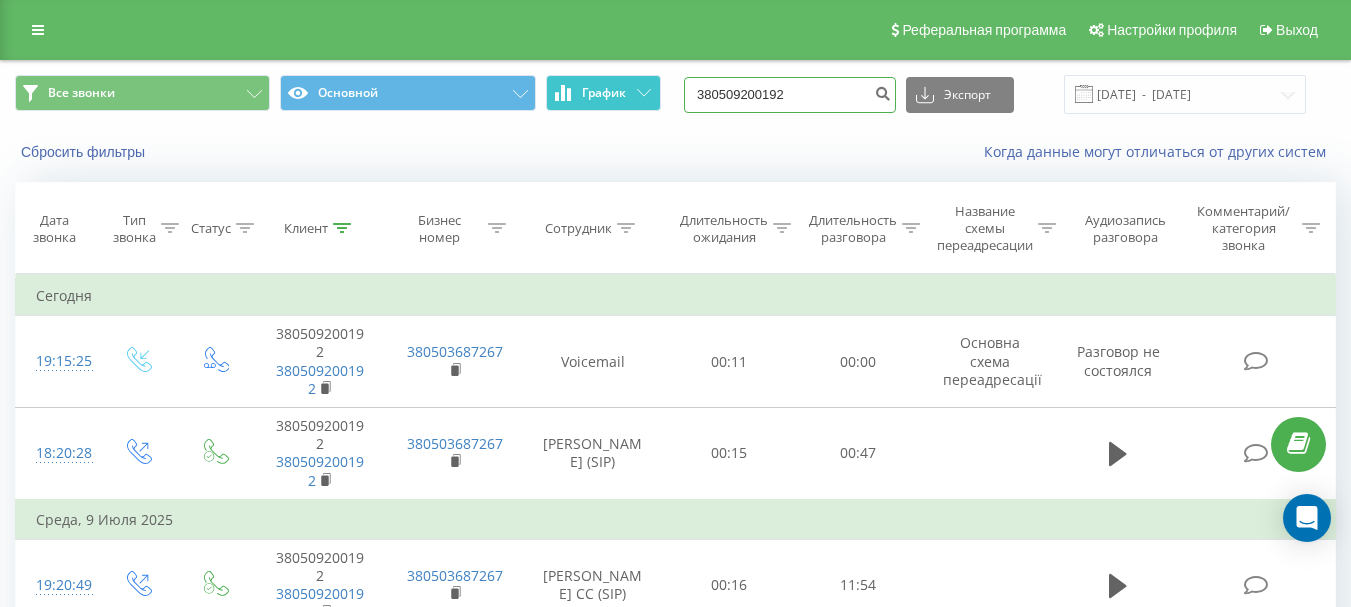 drag, startPoint x: 822, startPoint y: 91, endPoint x: 584, endPoint y: 81, distance: 238.20999 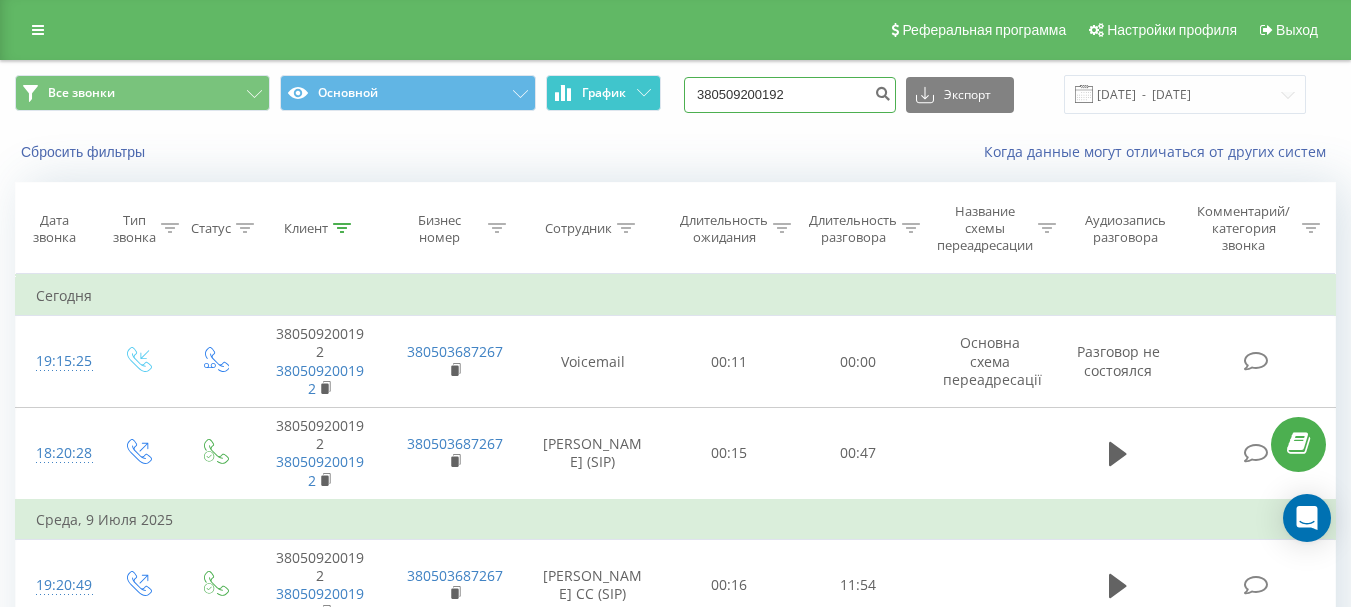 paste on "41798724198" 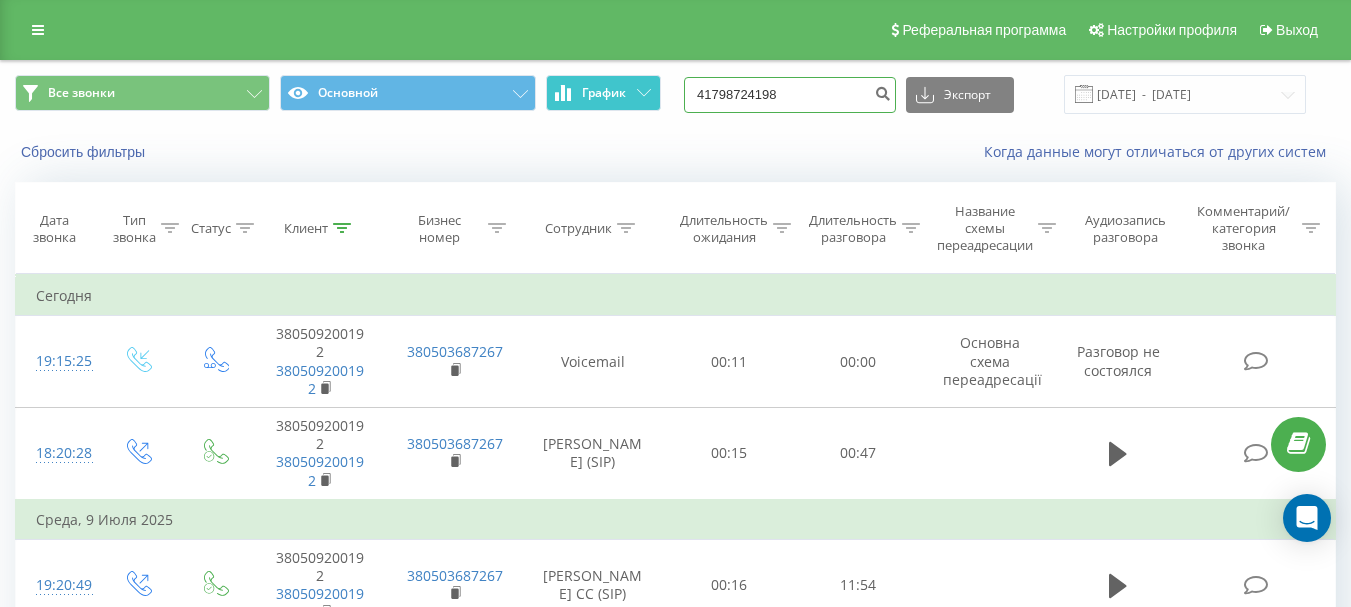 type on "41798724198" 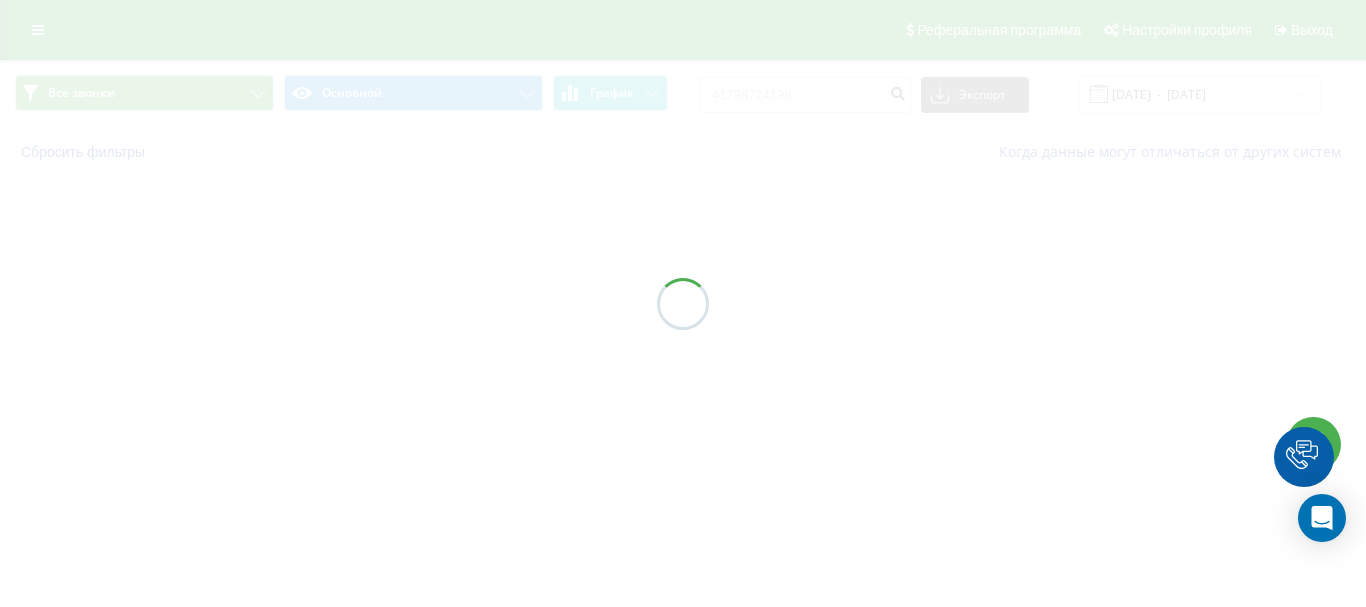 scroll, scrollTop: 0, scrollLeft: 0, axis: both 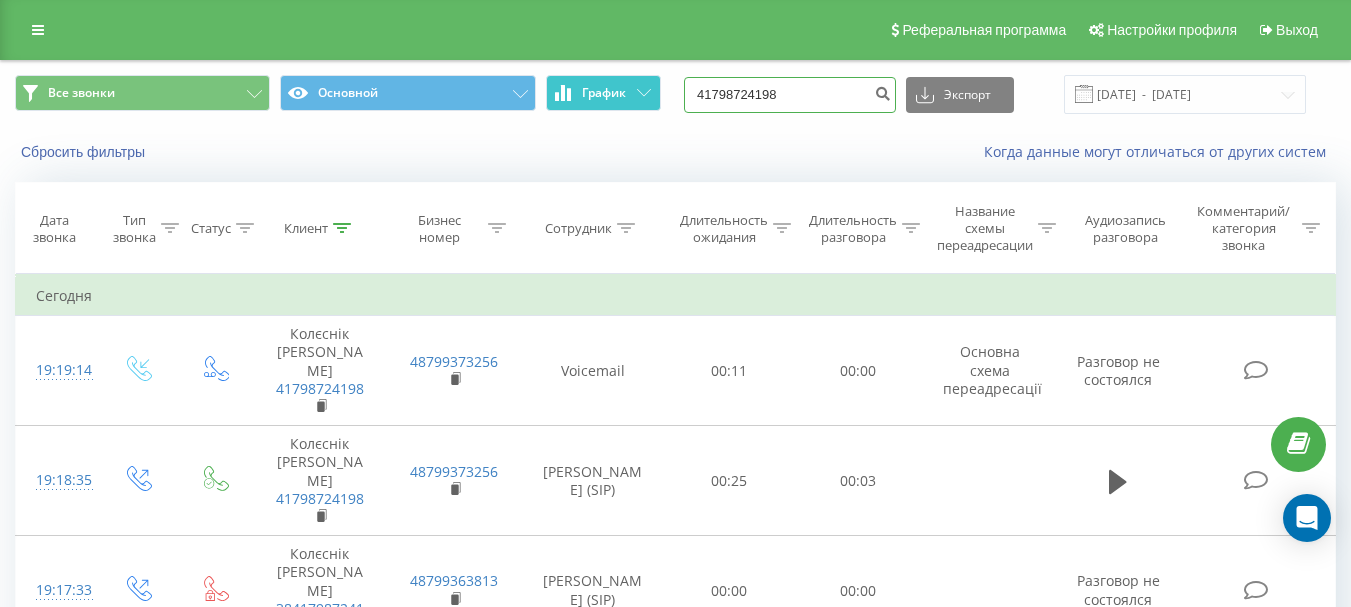 drag, startPoint x: 819, startPoint y: 96, endPoint x: 545, endPoint y: 79, distance: 274.52686 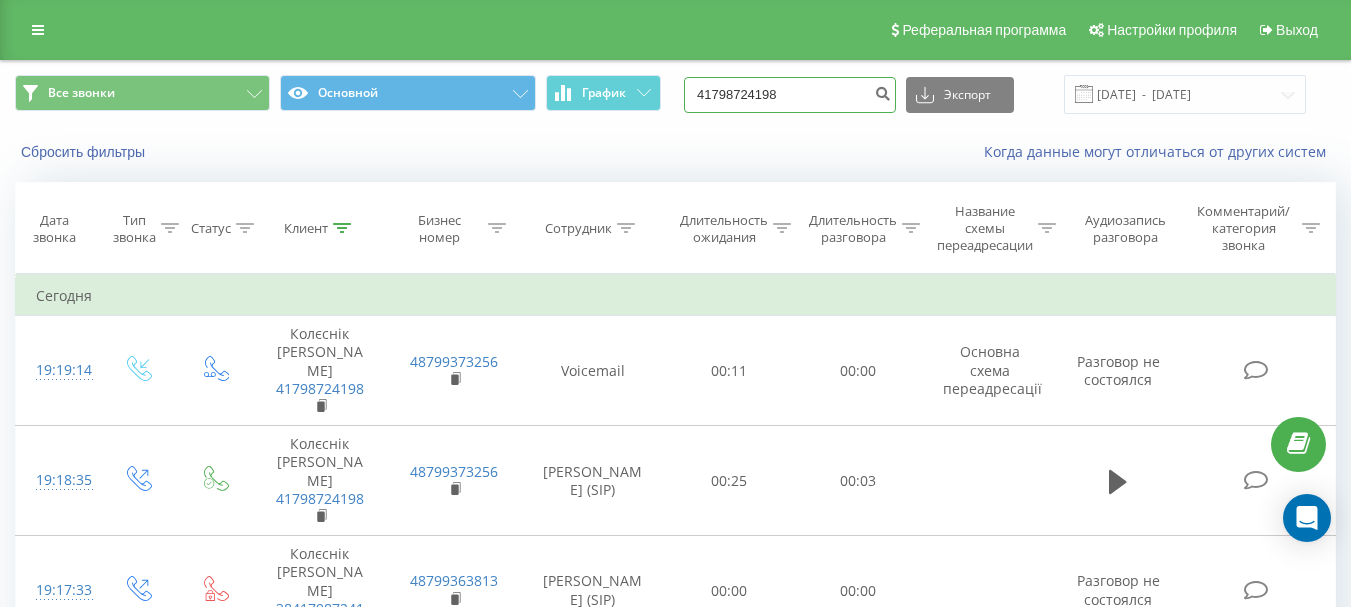 paste on "853607104" 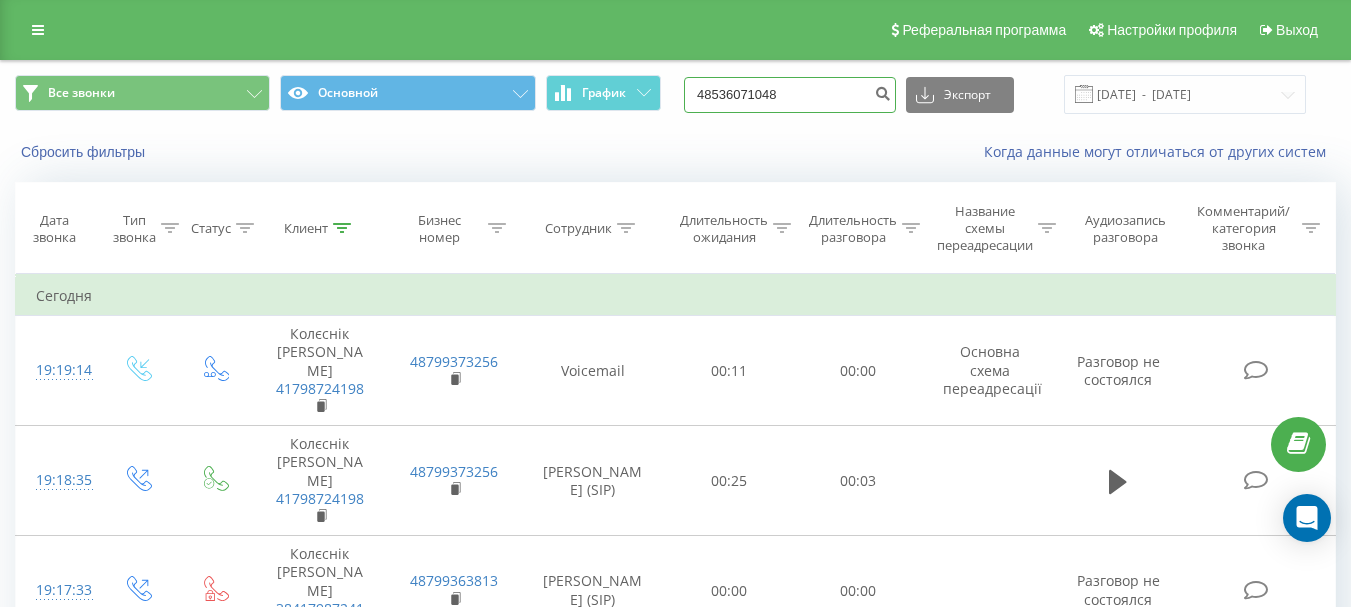 type on "48536071048" 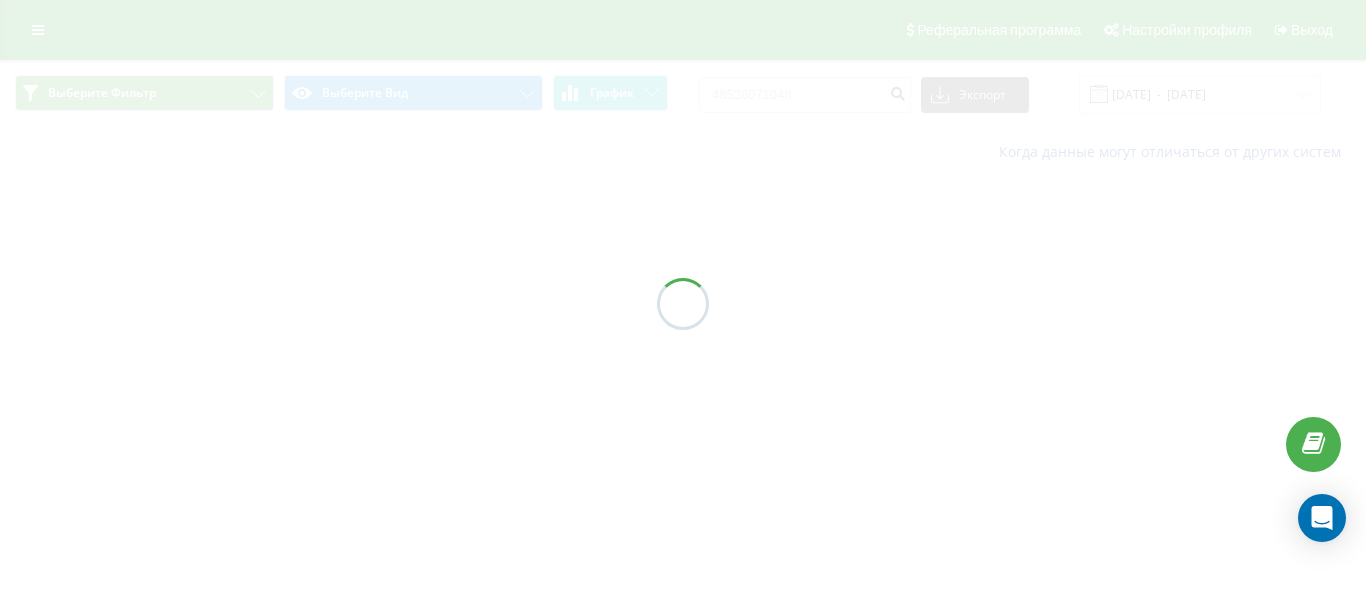 scroll, scrollTop: 0, scrollLeft: 0, axis: both 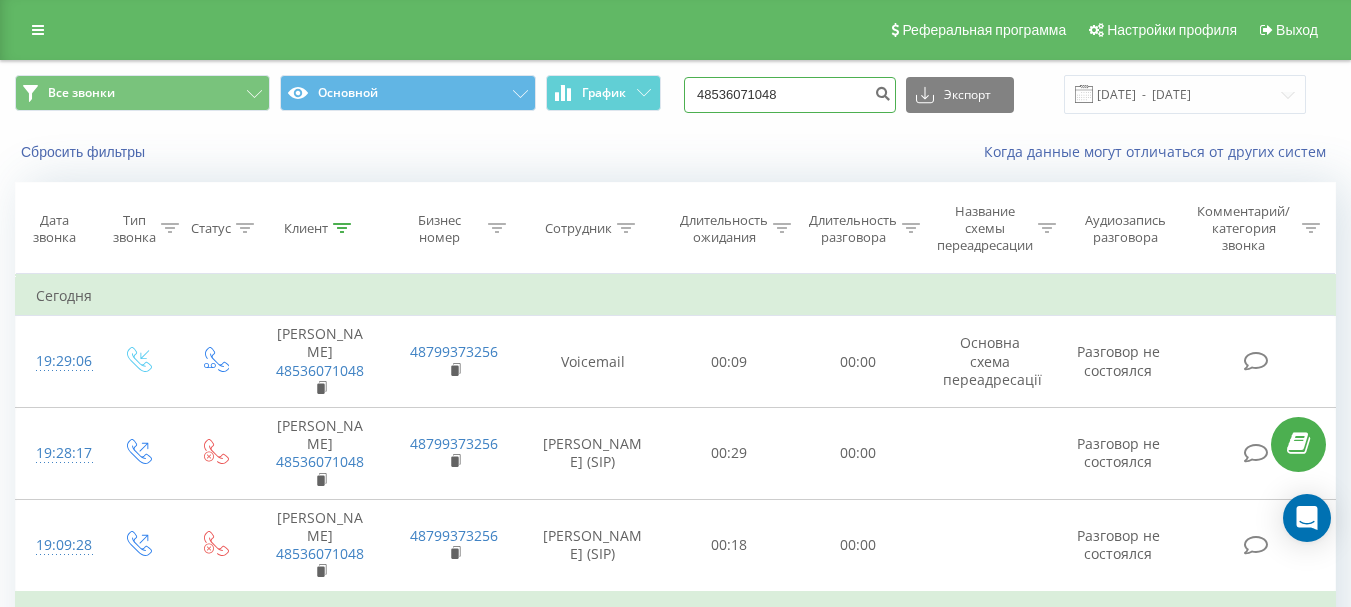 drag, startPoint x: 809, startPoint y: 95, endPoint x: 665, endPoint y: 91, distance: 144.05554 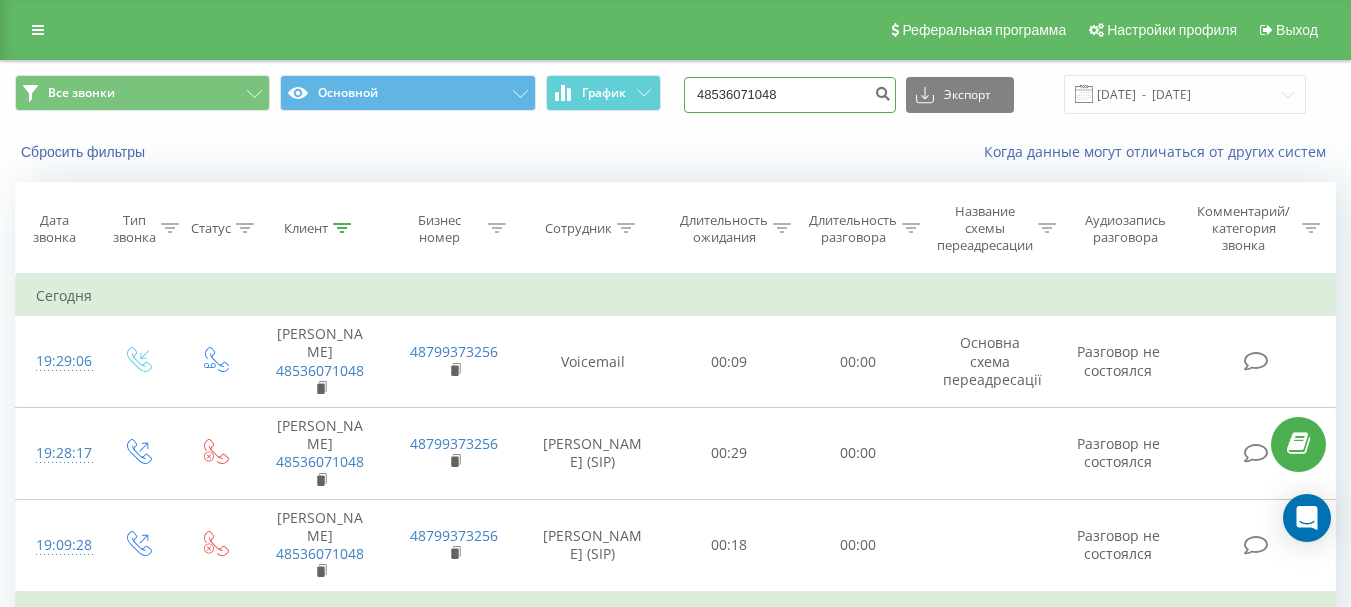 paste on "179872419" 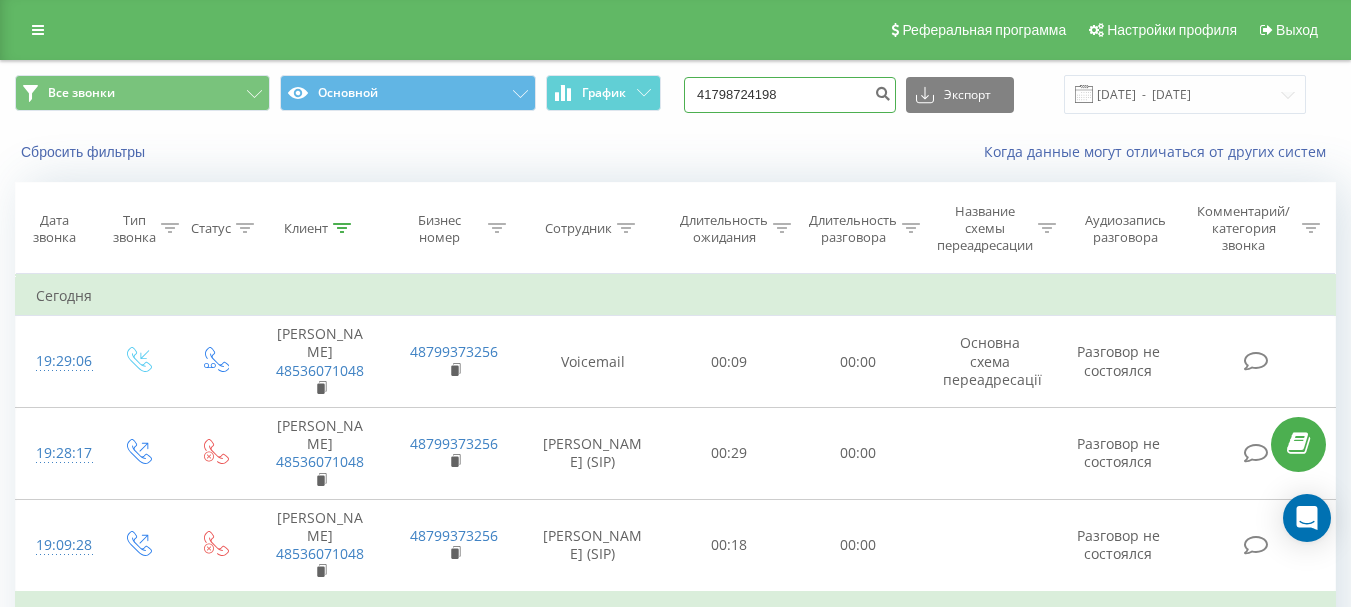 type on "41798724198" 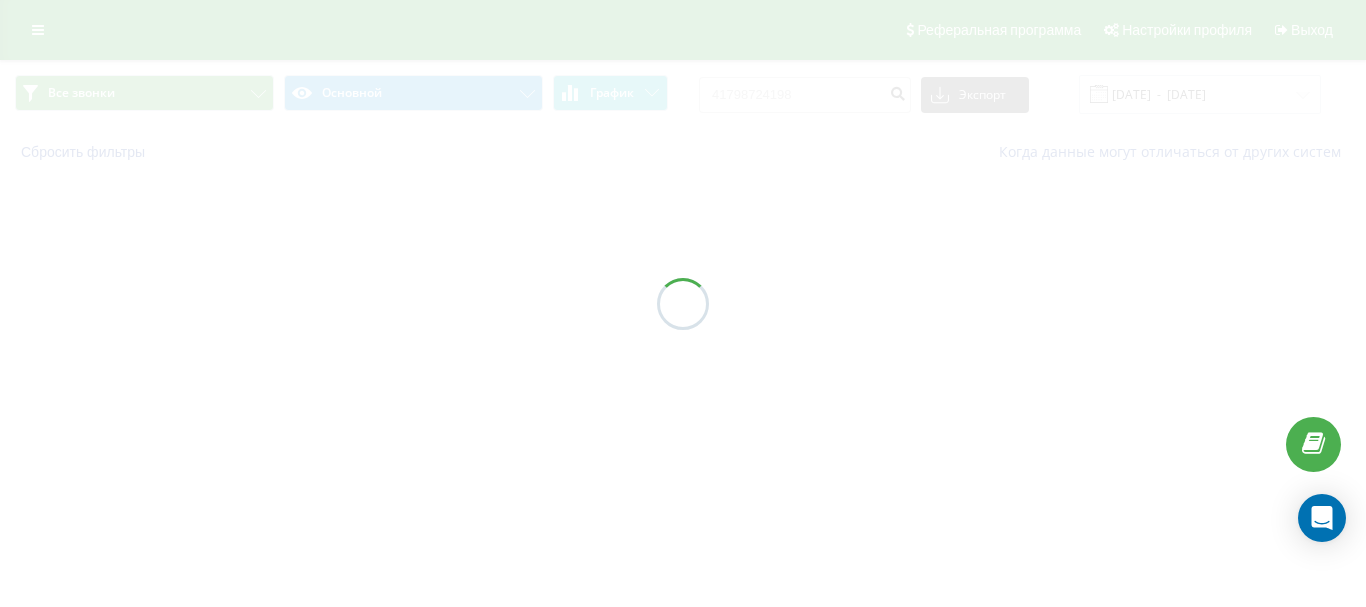 scroll, scrollTop: 0, scrollLeft: 0, axis: both 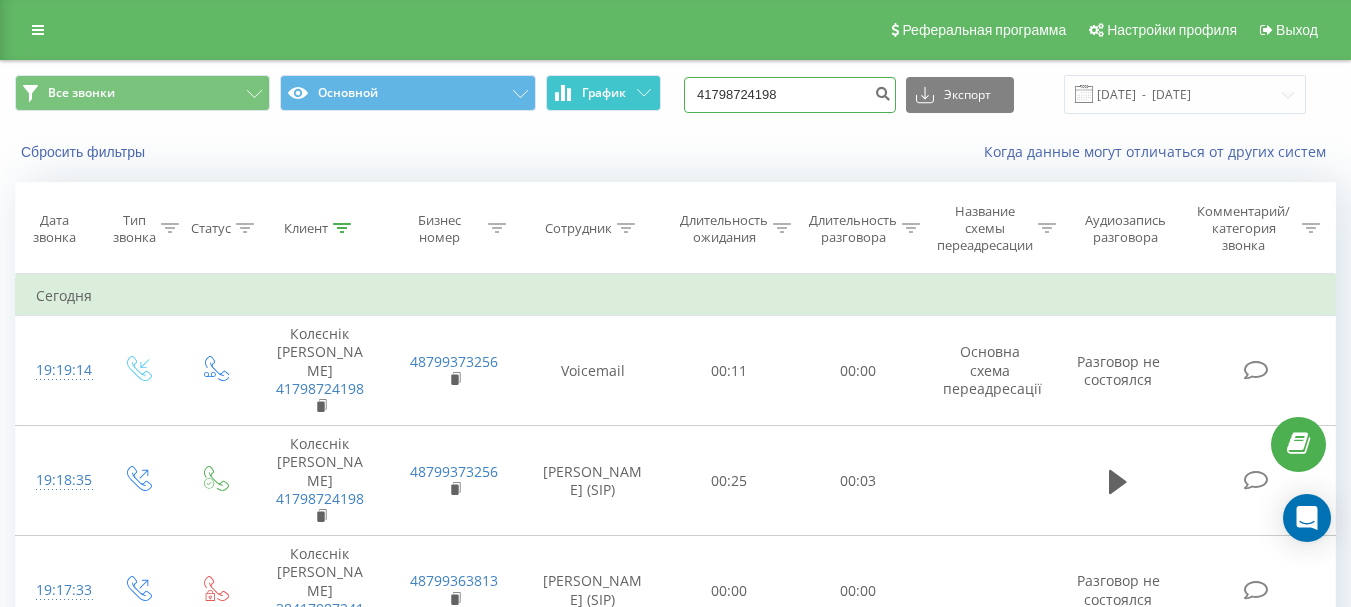 drag, startPoint x: 824, startPoint y: 90, endPoint x: 615, endPoint y: 88, distance: 209.00957 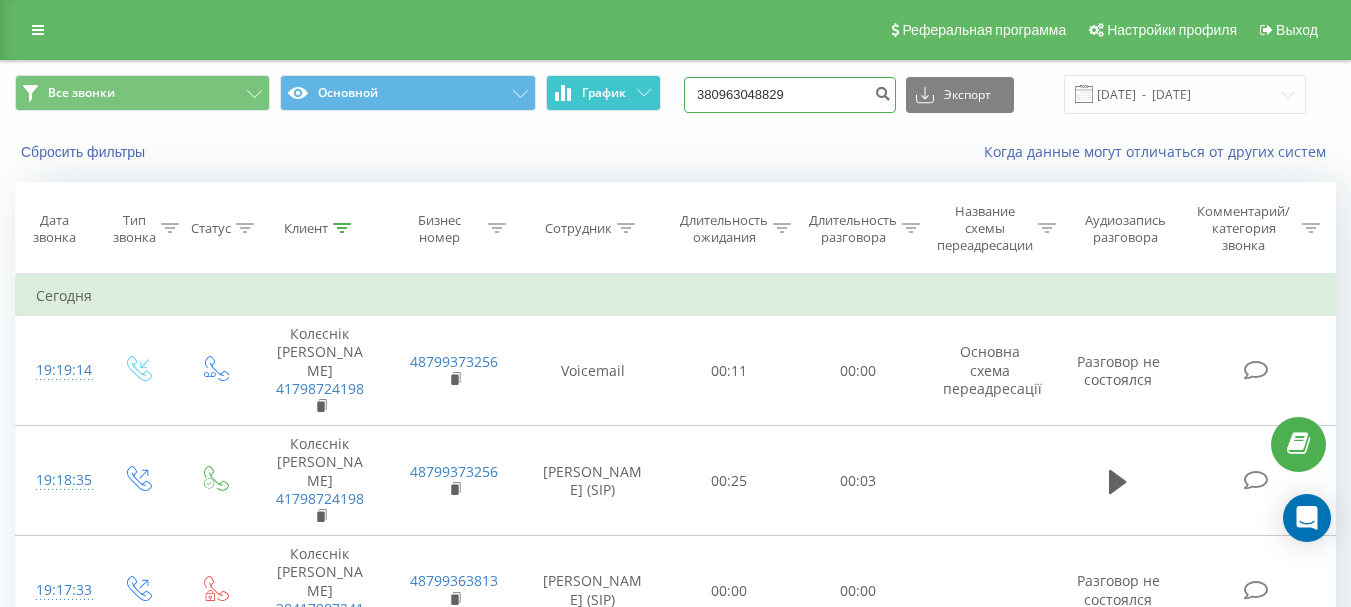 type on "380963048829" 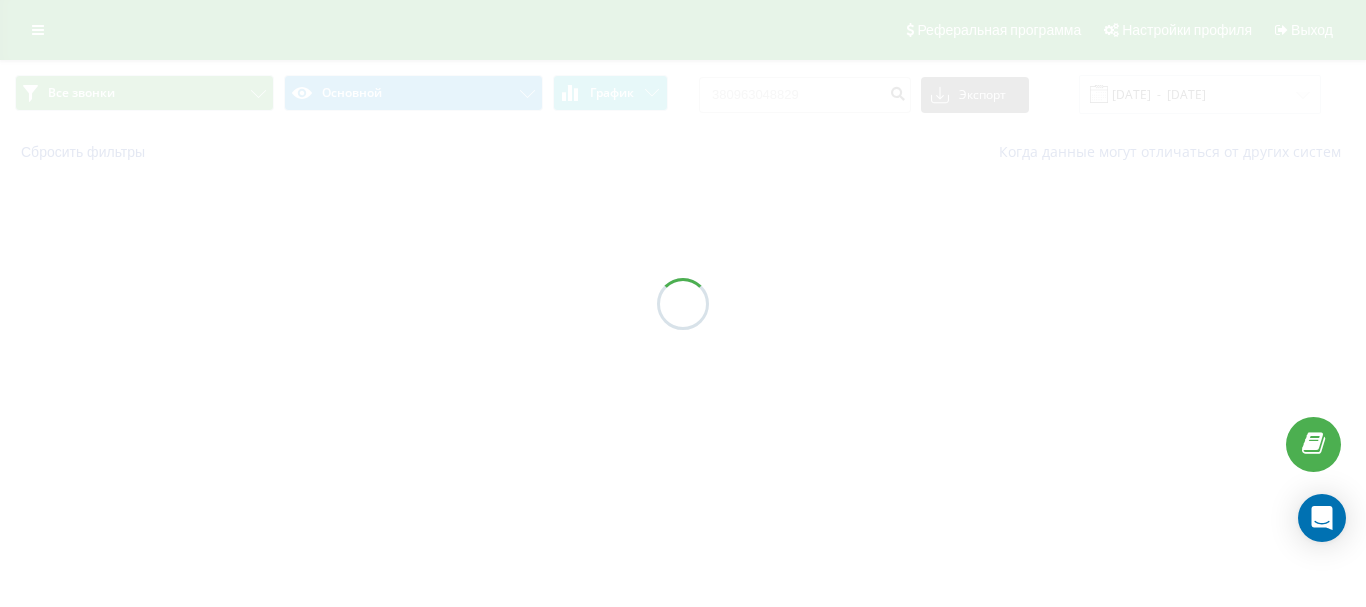 scroll, scrollTop: 0, scrollLeft: 0, axis: both 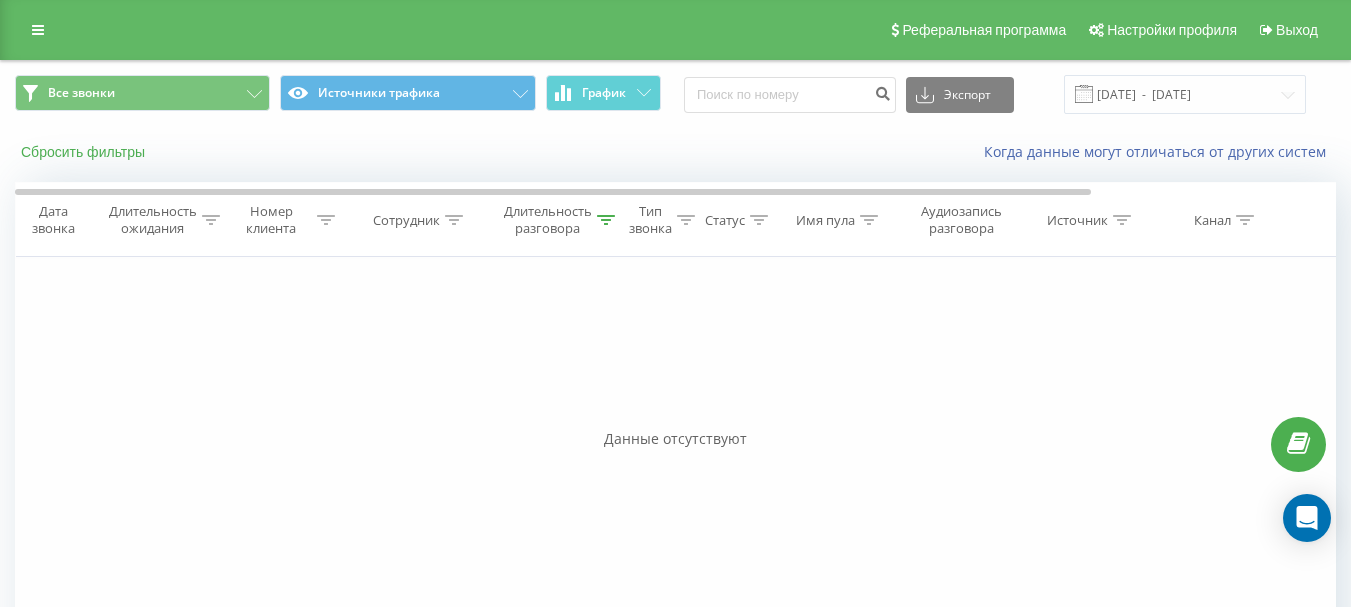 click on "Сбросить фильтры" at bounding box center [85, 152] 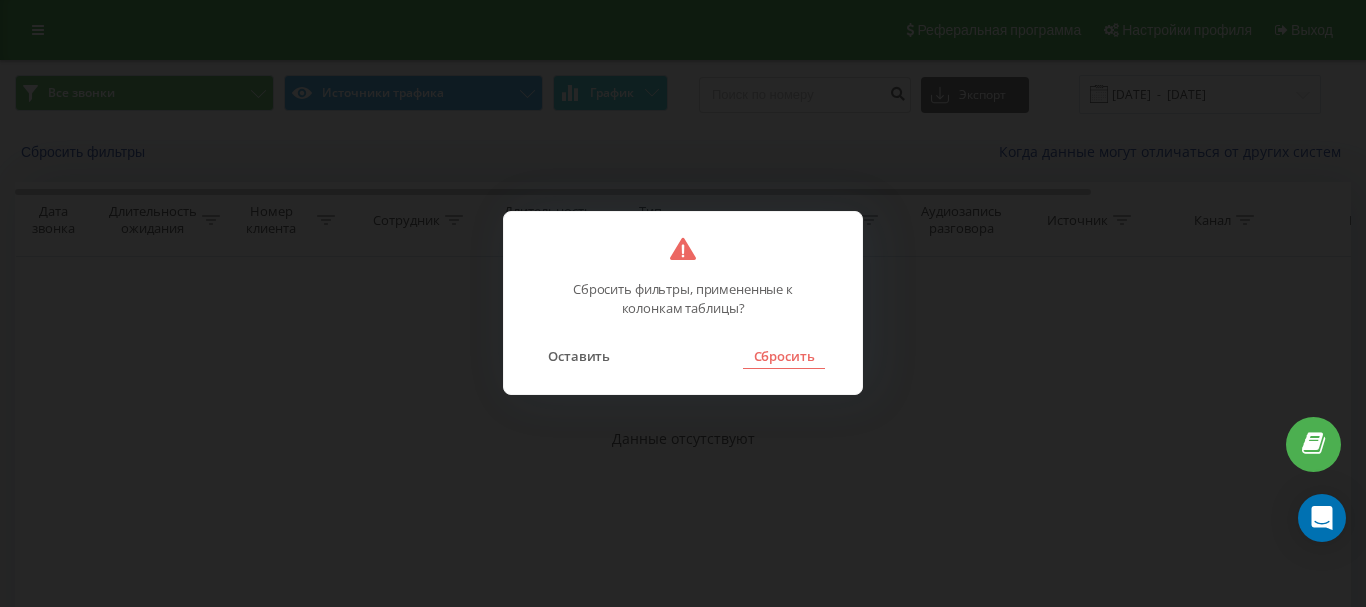 click on "Сбросить" at bounding box center (783, 356) 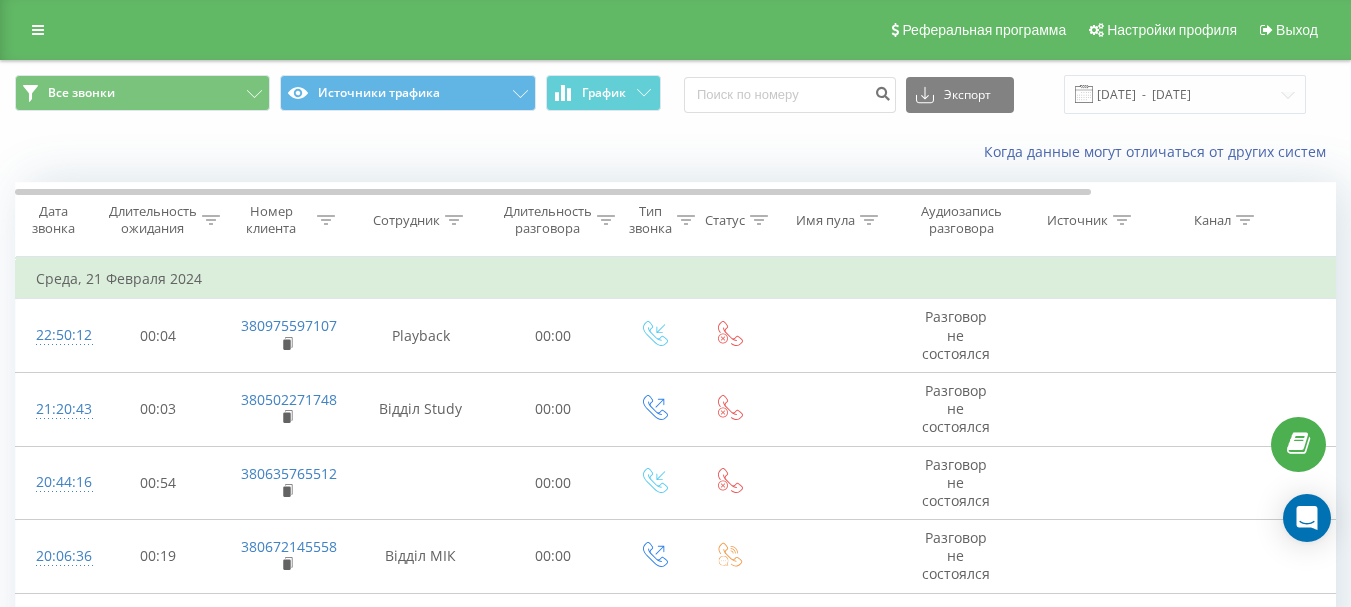 click on "Сотрудник" at bounding box center [406, 220] 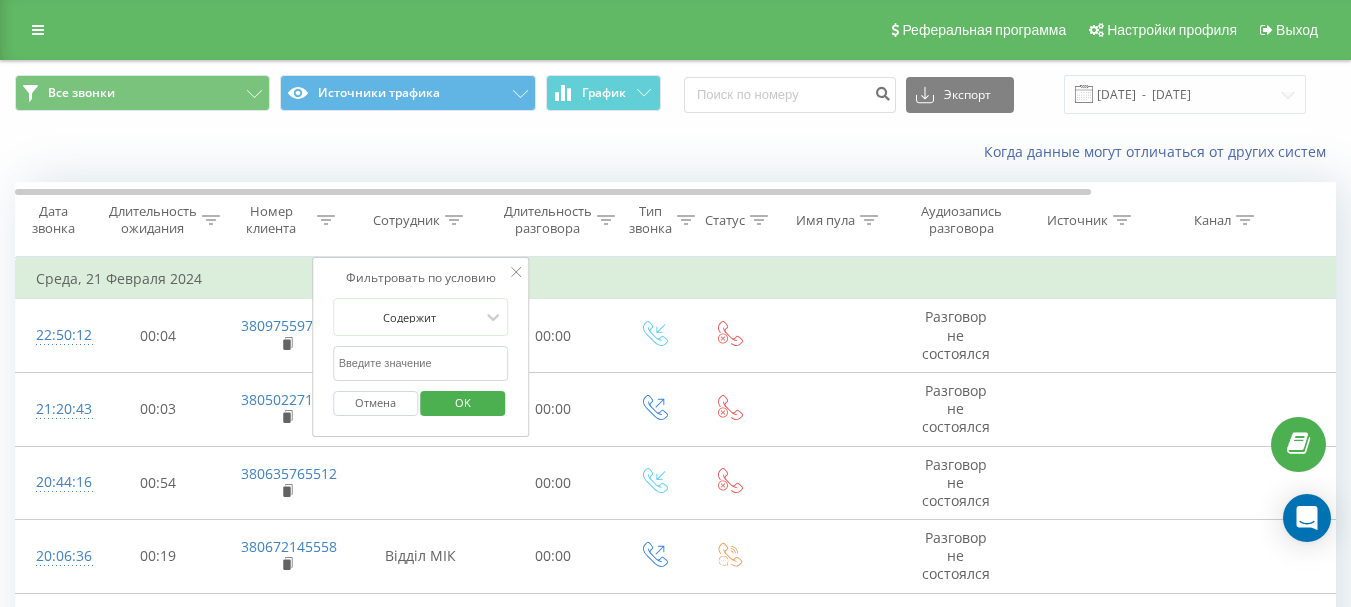 click at bounding box center [421, 363] 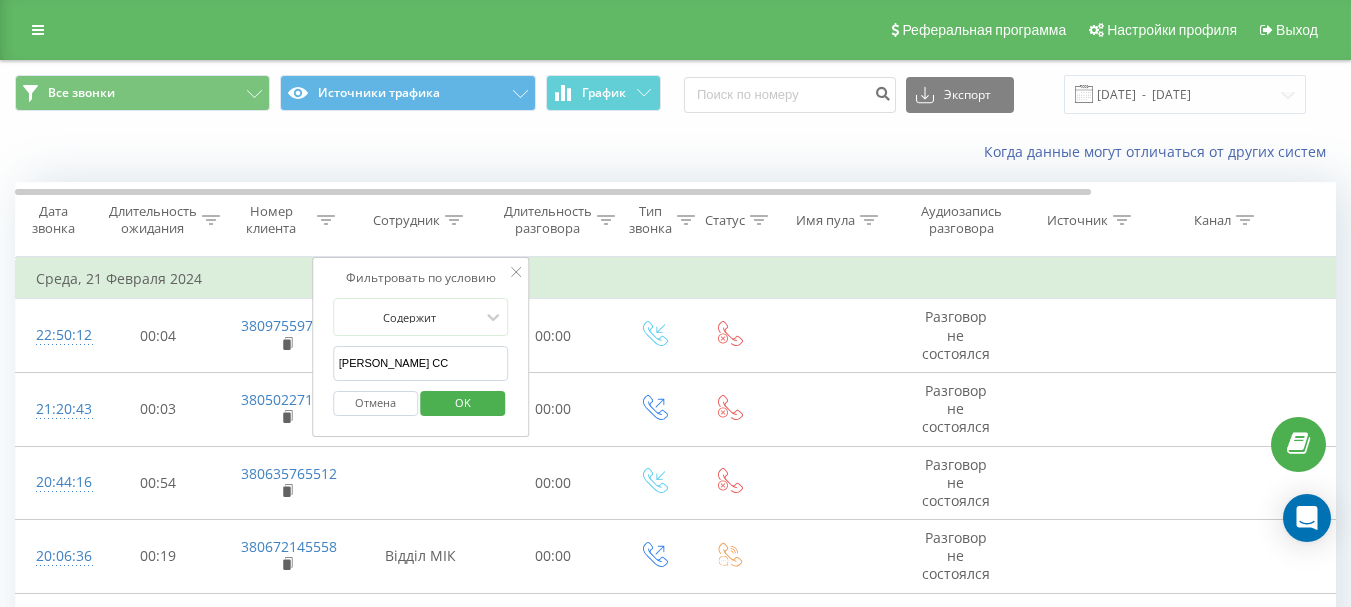 click on "OK" at bounding box center (463, 402) 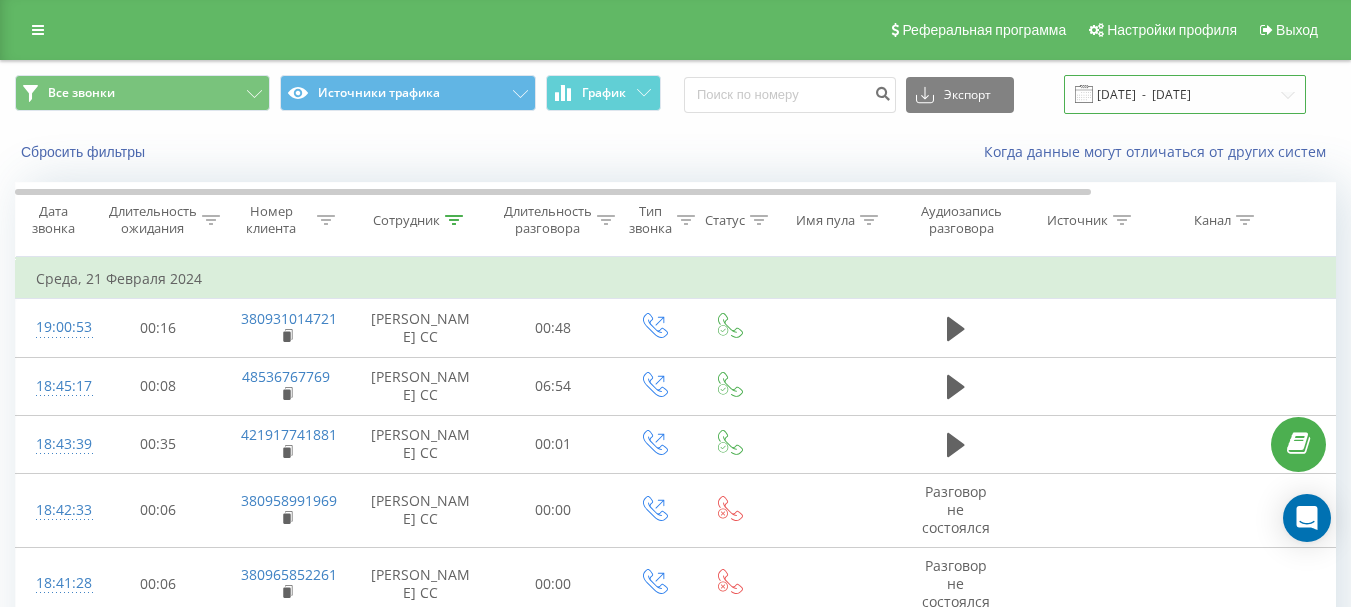 click on "21.02.2024  -  21.02.2024" at bounding box center (1185, 94) 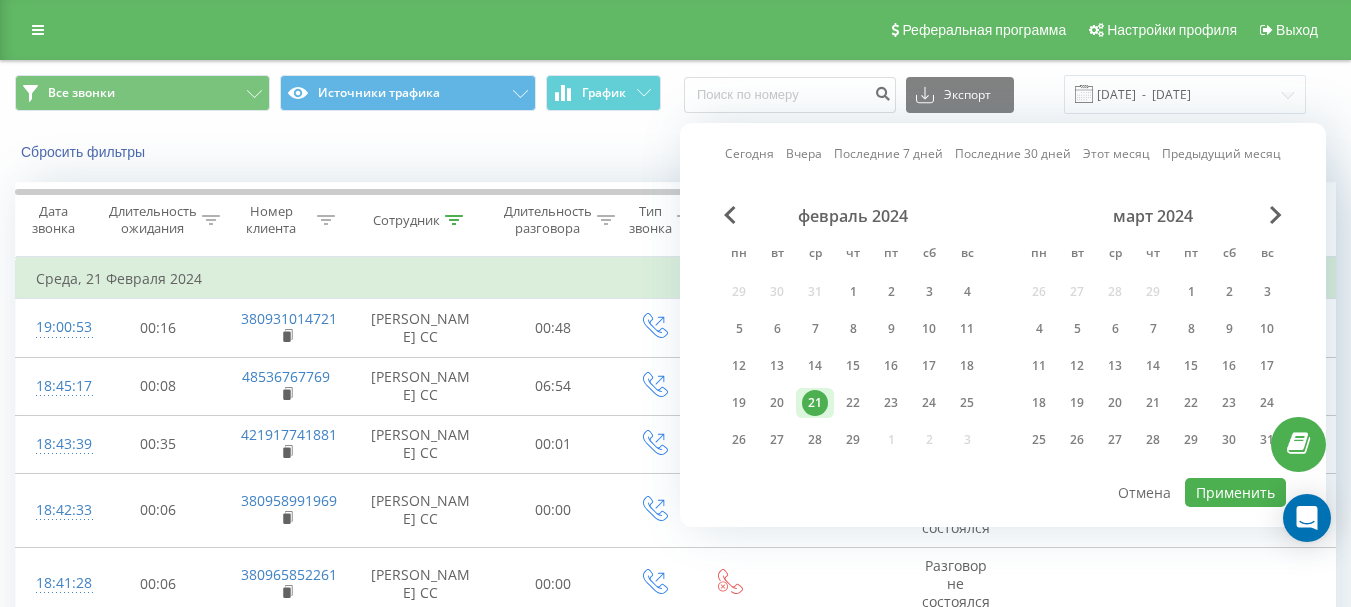 click on "Сегодня" at bounding box center [749, 153] 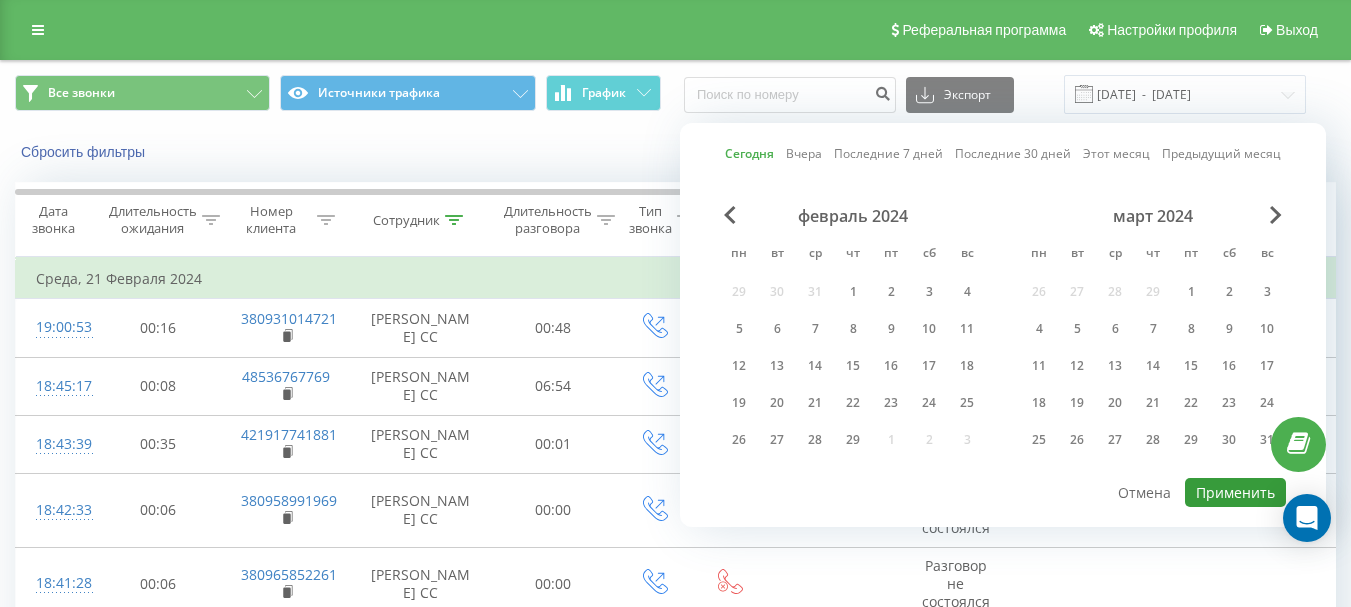 click on "Применить" at bounding box center [1235, 492] 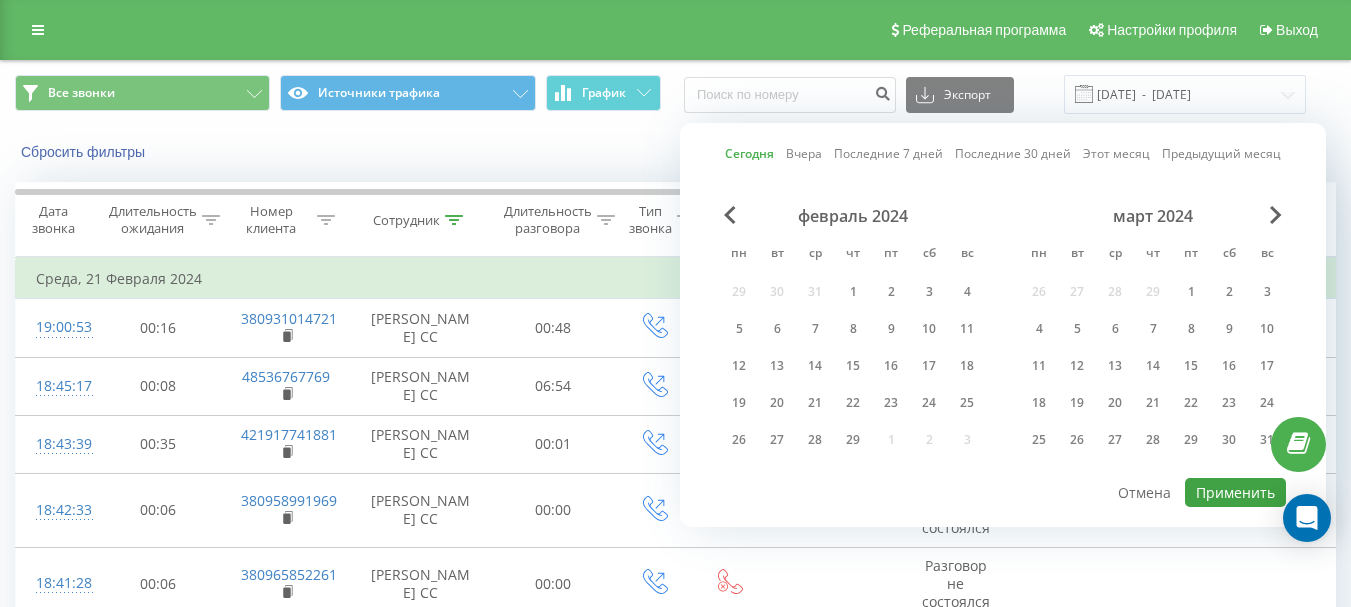 type on "11.07.2025  -  11.07.2025" 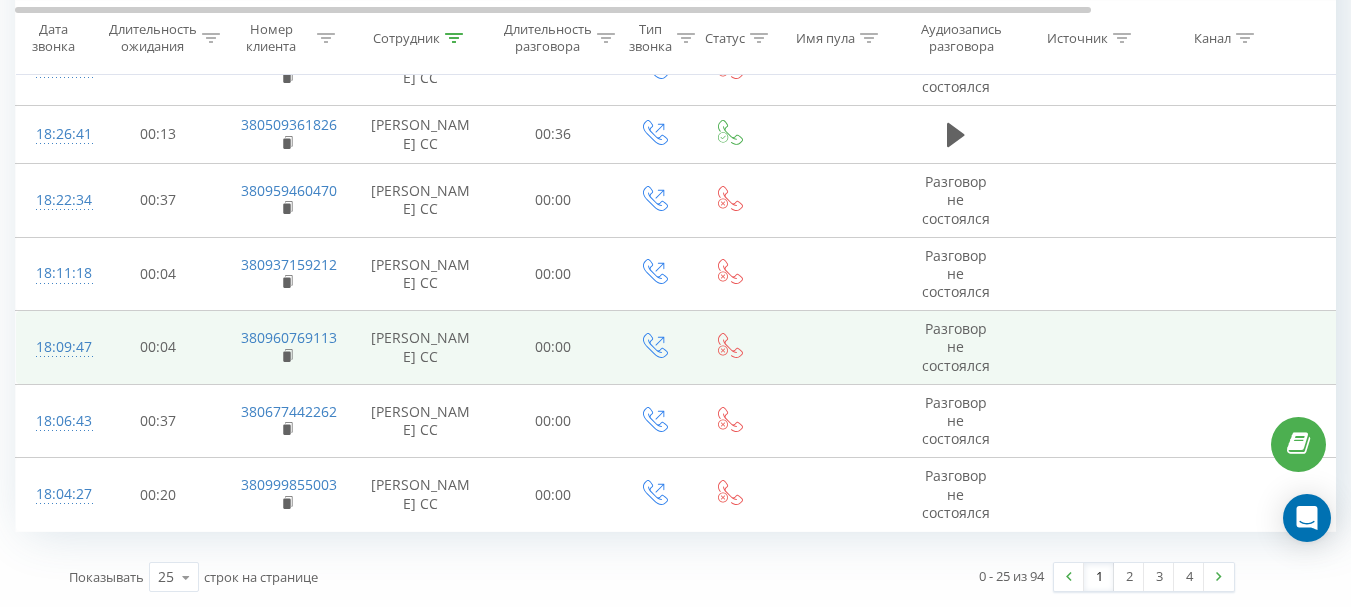 scroll, scrollTop: 1606, scrollLeft: 0, axis: vertical 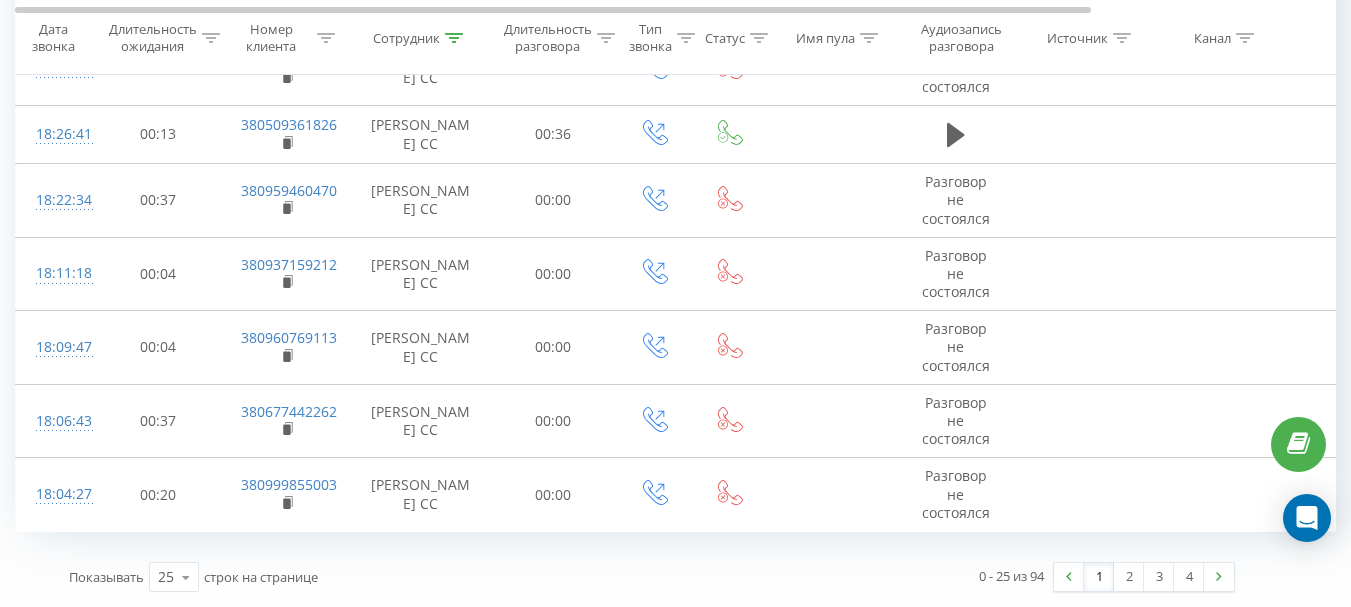 click on "Длительность разговора" at bounding box center [548, 38] 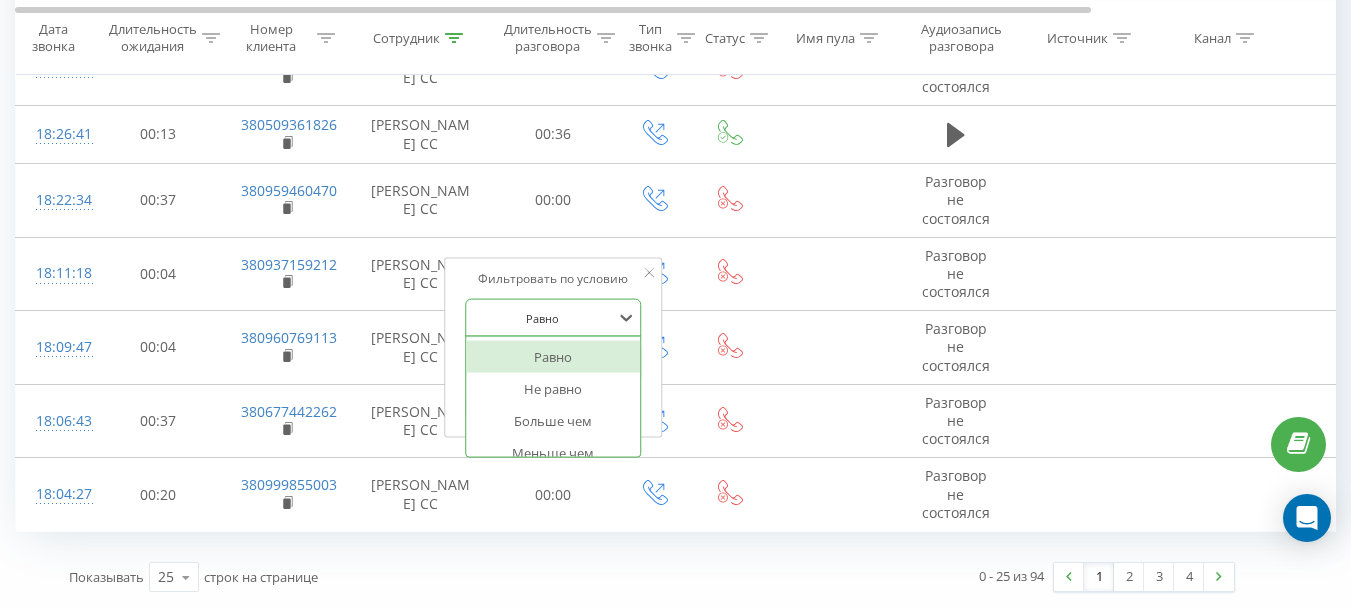 click at bounding box center (542, 317) 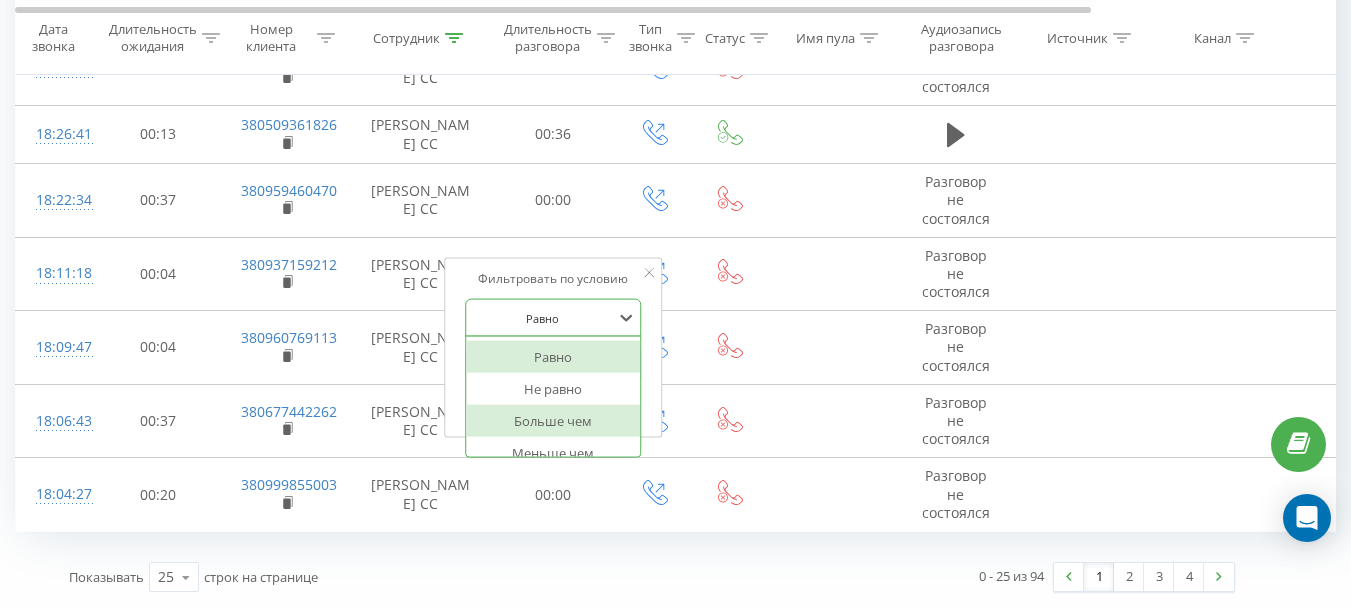 click on "Больше чем" at bounding box center [553, 421] 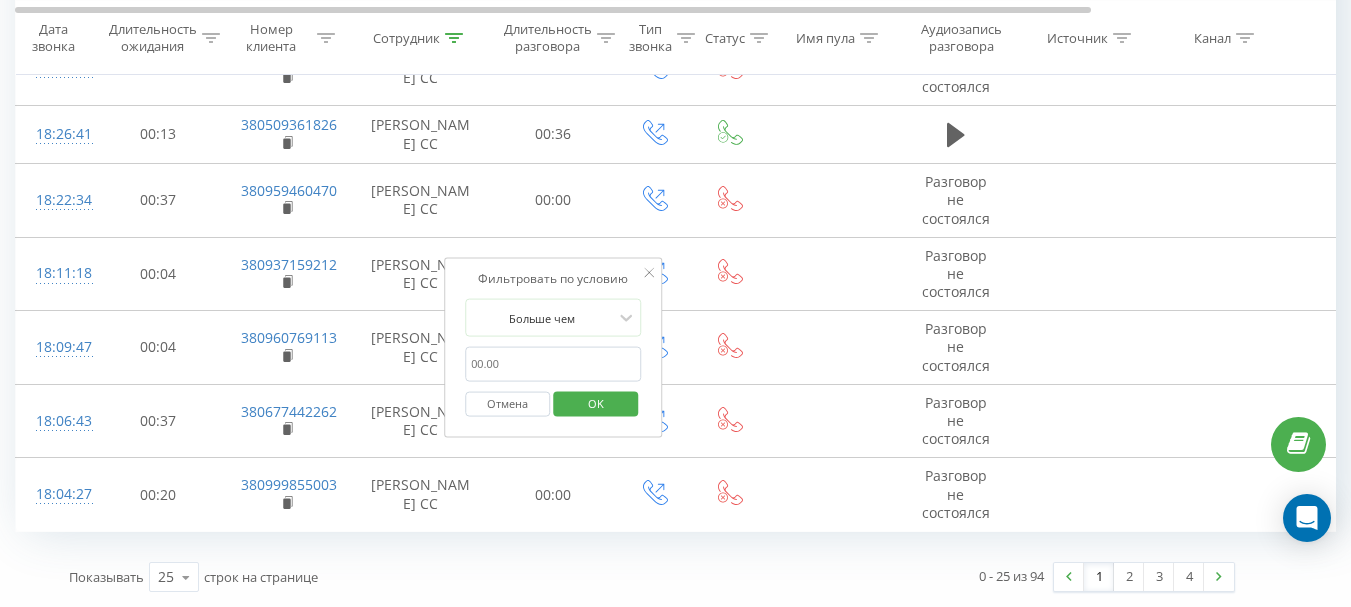 click at bounding box center [553, 364] 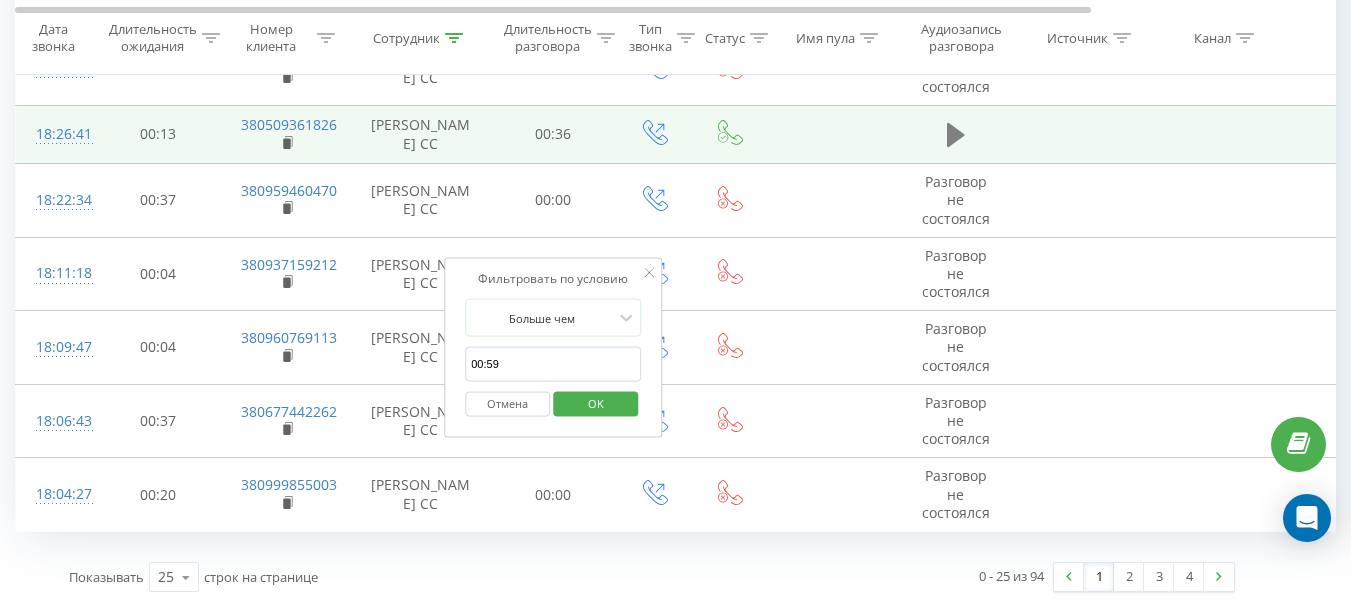 click 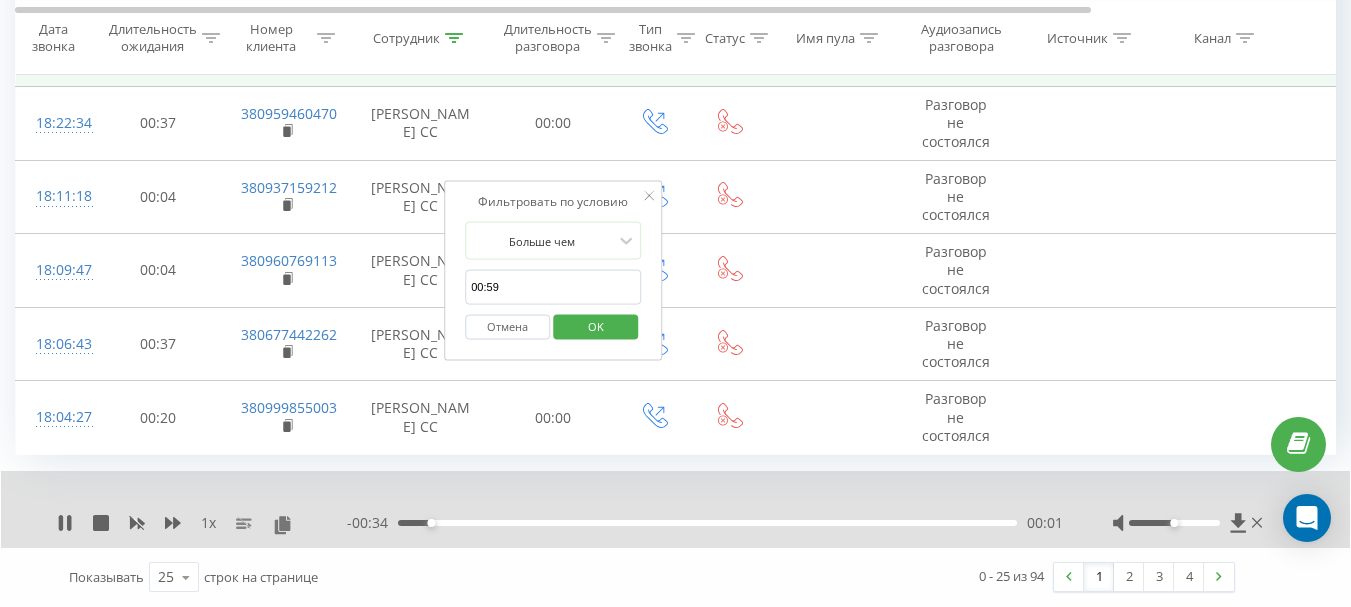 click 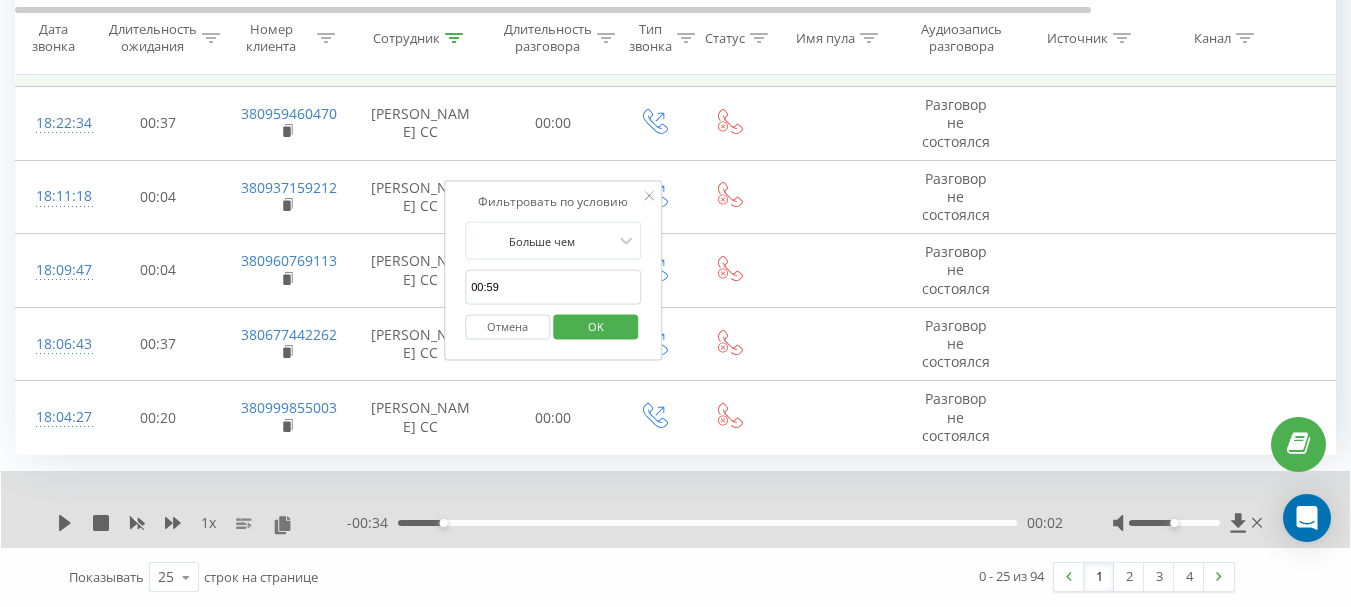 click on "OK" at bounding box center [596, 325] 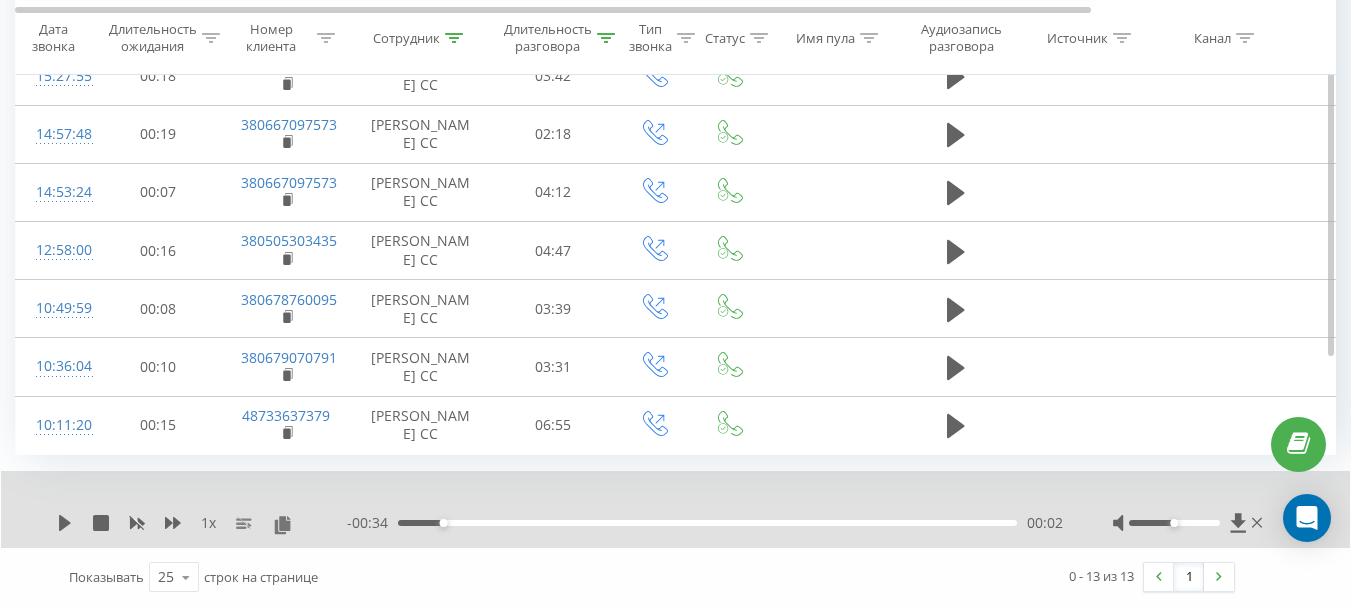 scroll, scrollTop: 801, scrollLeft: 0, axis: vertical 